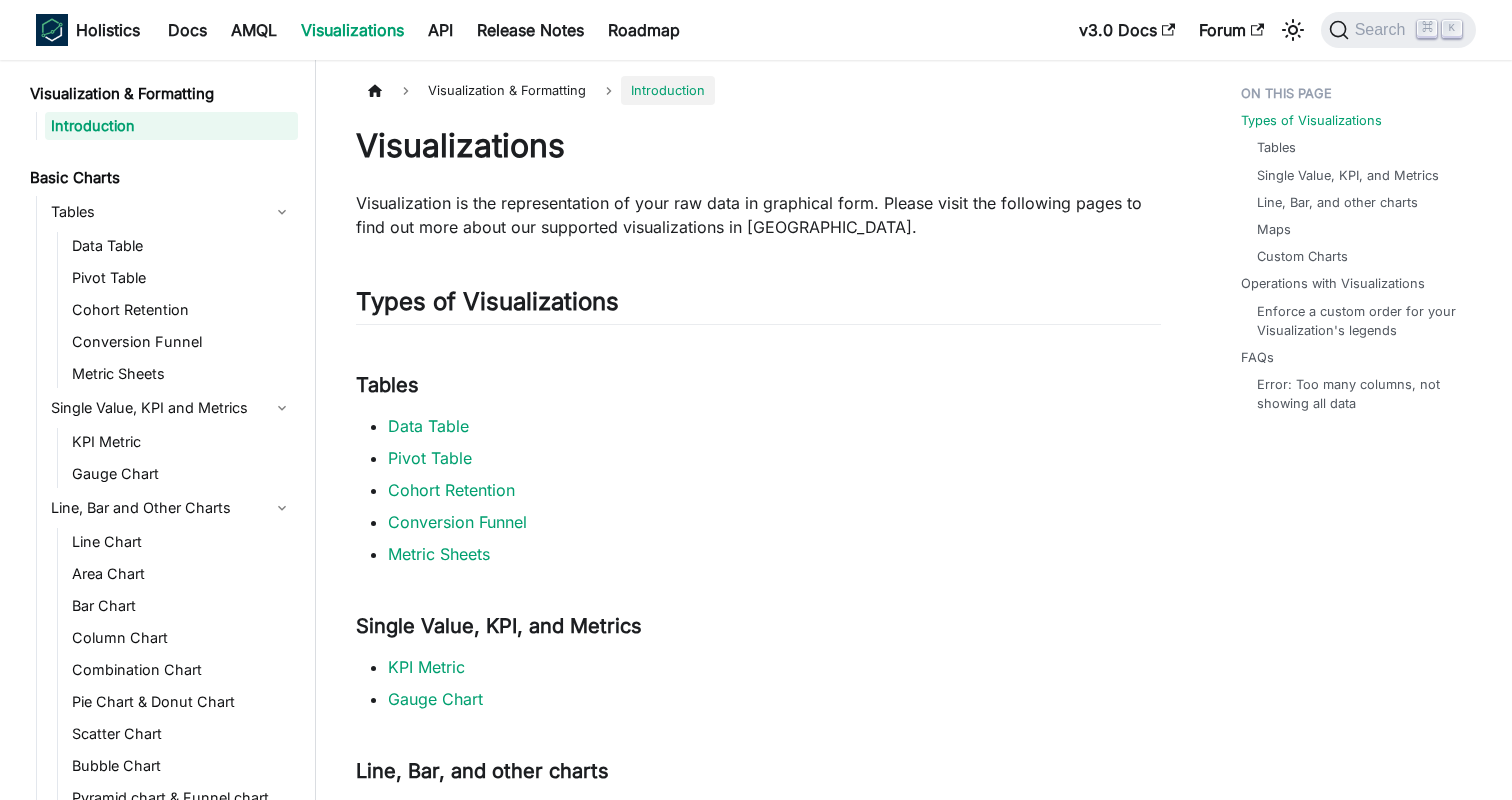 scroll, scrollTop: 0, scrollLeft: 0, axis: both 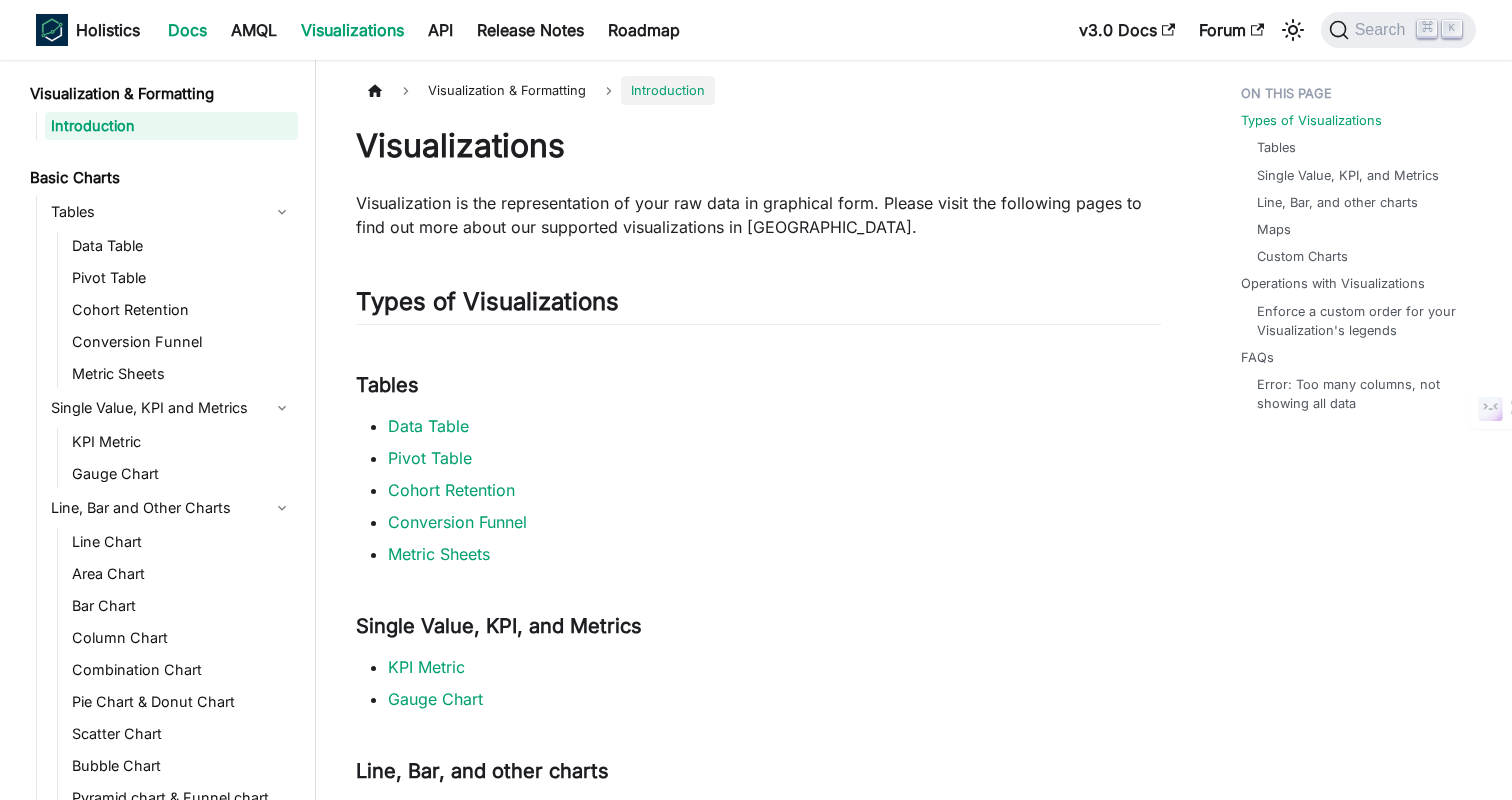 click on "Docs" at bounding box center (187, 30) 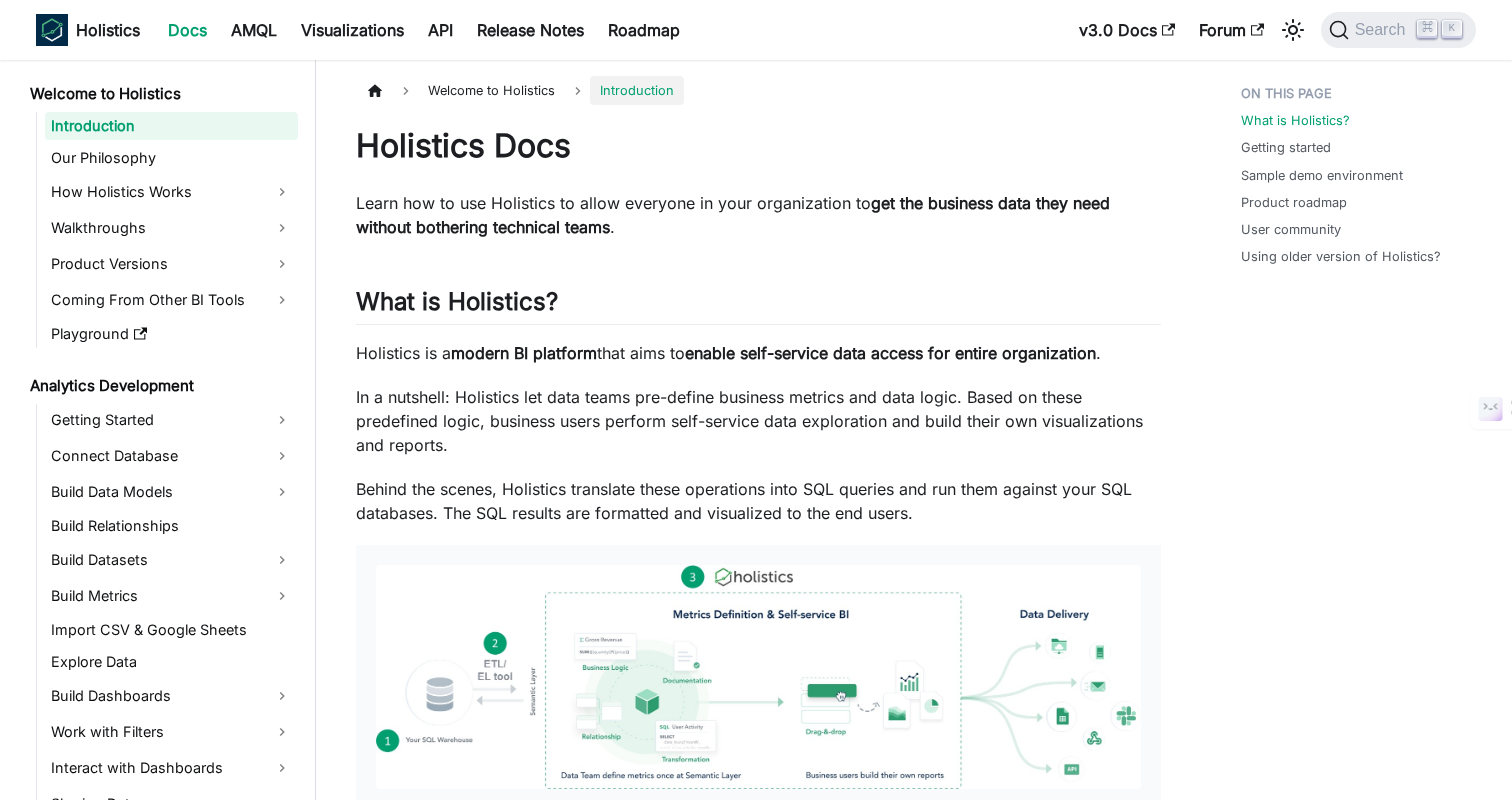 click on "Holistics Docs" at bounding box center [758, 146] 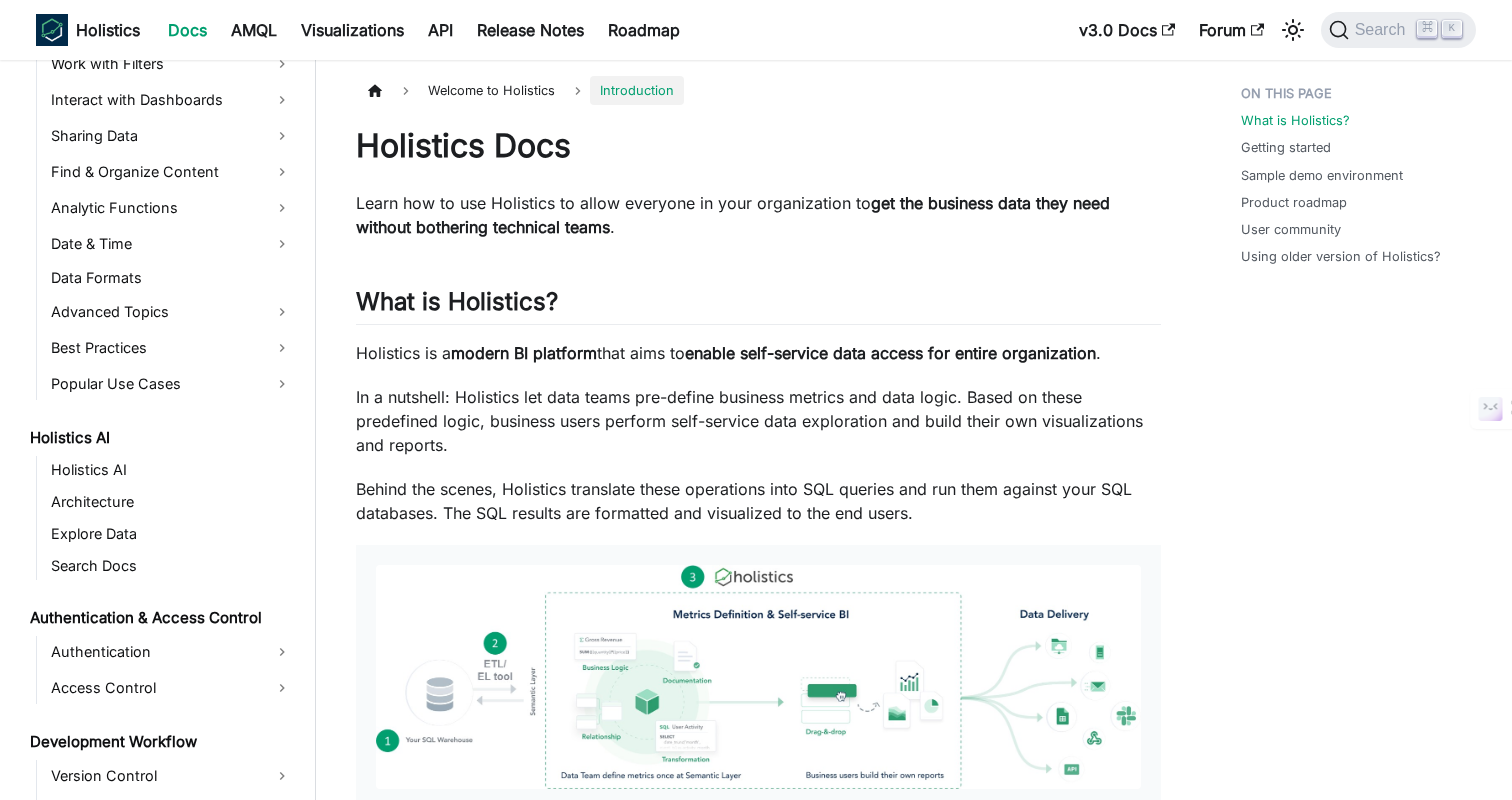 scroll, scrollTop: 0, scrollLeft: 0, axis: both 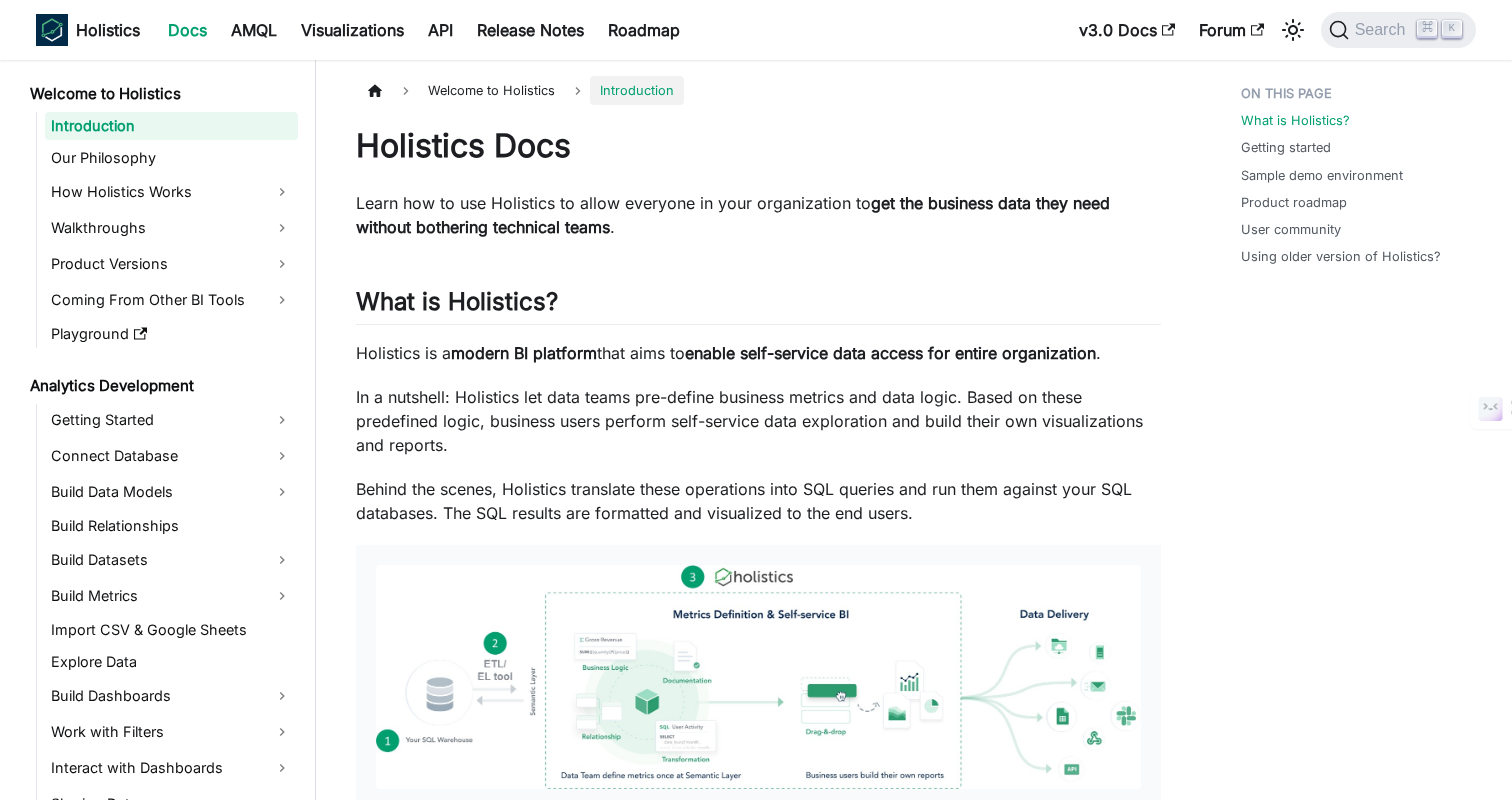 click on "Holistics Docs Learn how to use Holistics to allow everyone in your organization to  get the business data they need without bothering technical teams . What is Holistics? ​ Holistics is a  modern BI platform  that aims to  enable self-service data access for entire organization . In a nutshell: Holistics let data teams pre-define business metrics and data logic. Based on these predefined logic, business users perform self-service data exploration and build their own visualizations and reports. Behind the scenes, Holistics translate these operations into SQL queries and run them against your SQL databases. The SQL results are formatted and visualized to the end users. Getting started ​ Read  How Holistics works , this should give you a high-level abstract of Holistics concepts and how it fits in with the bigger data stack. You can also watch a short  1-minute Quickstart Video  about Holistics. Once you're ready, sign up for a trial, then head over to  Connect Database Sample demo environment ​ . ​ ​" at bounding box center (758, 1017) 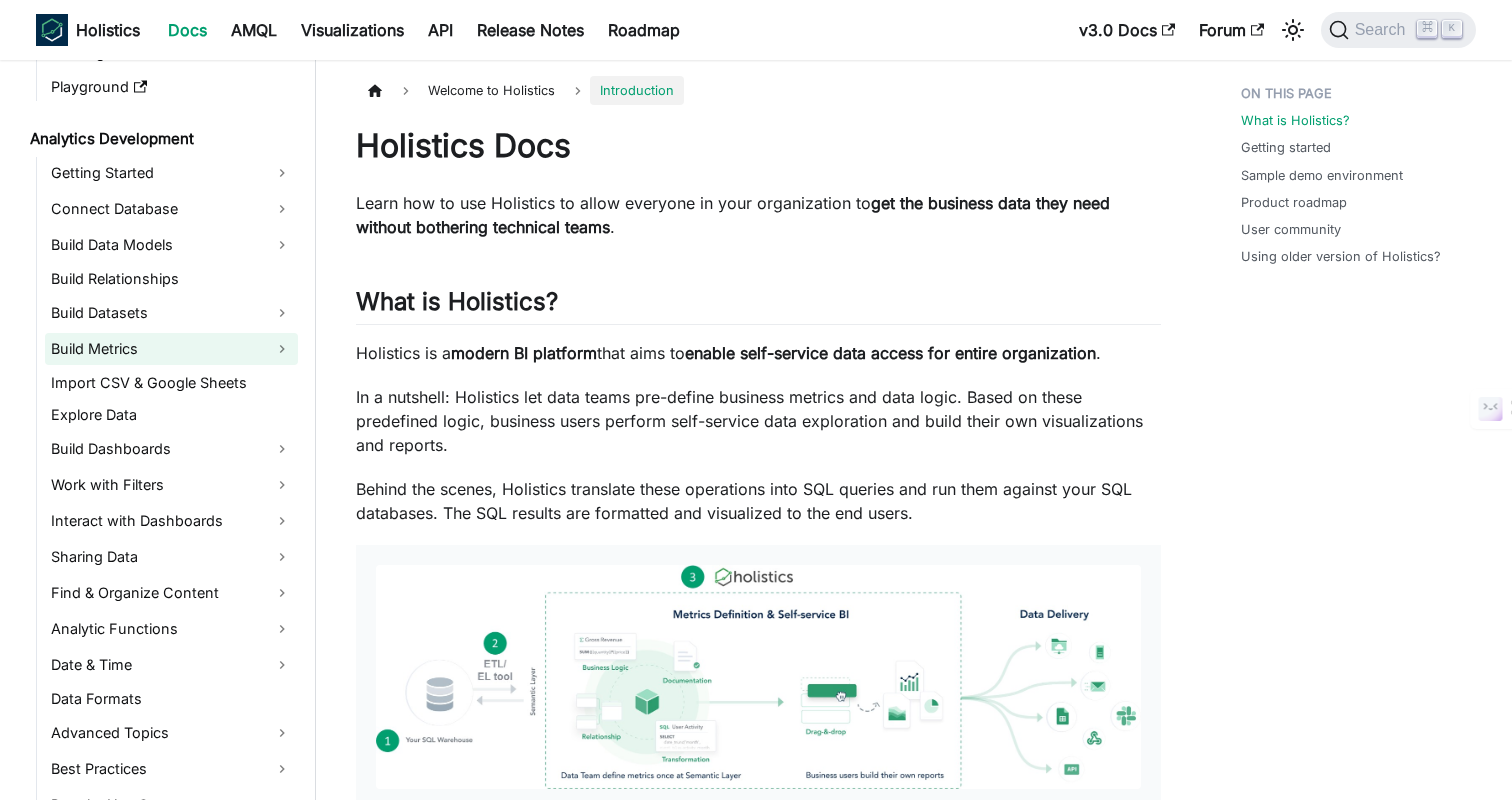 scroll, scrollTop: 232, scrollLeft: 0, axis: vertical 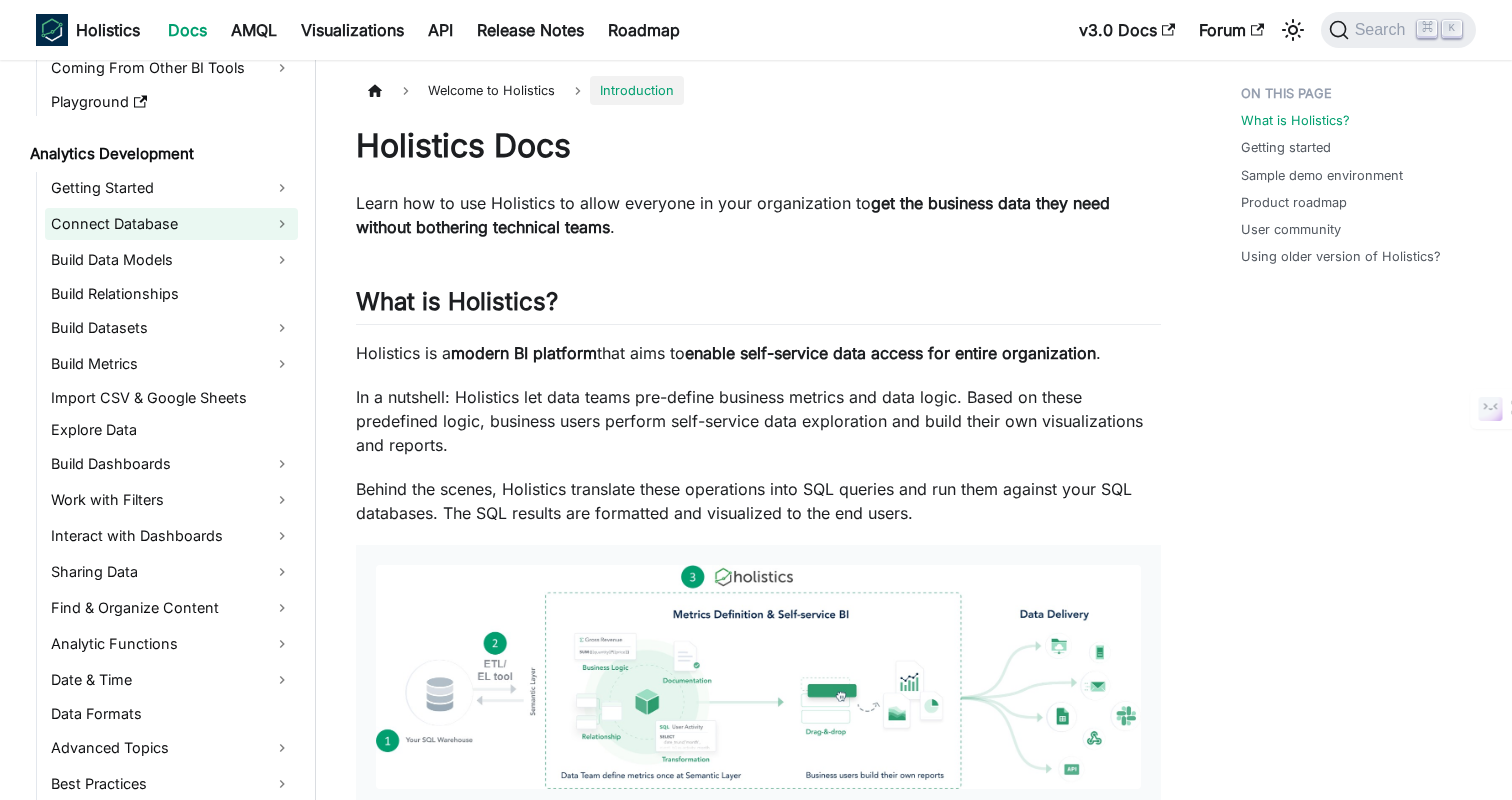 click on "Connect Database" at bounding box center (171, 224) 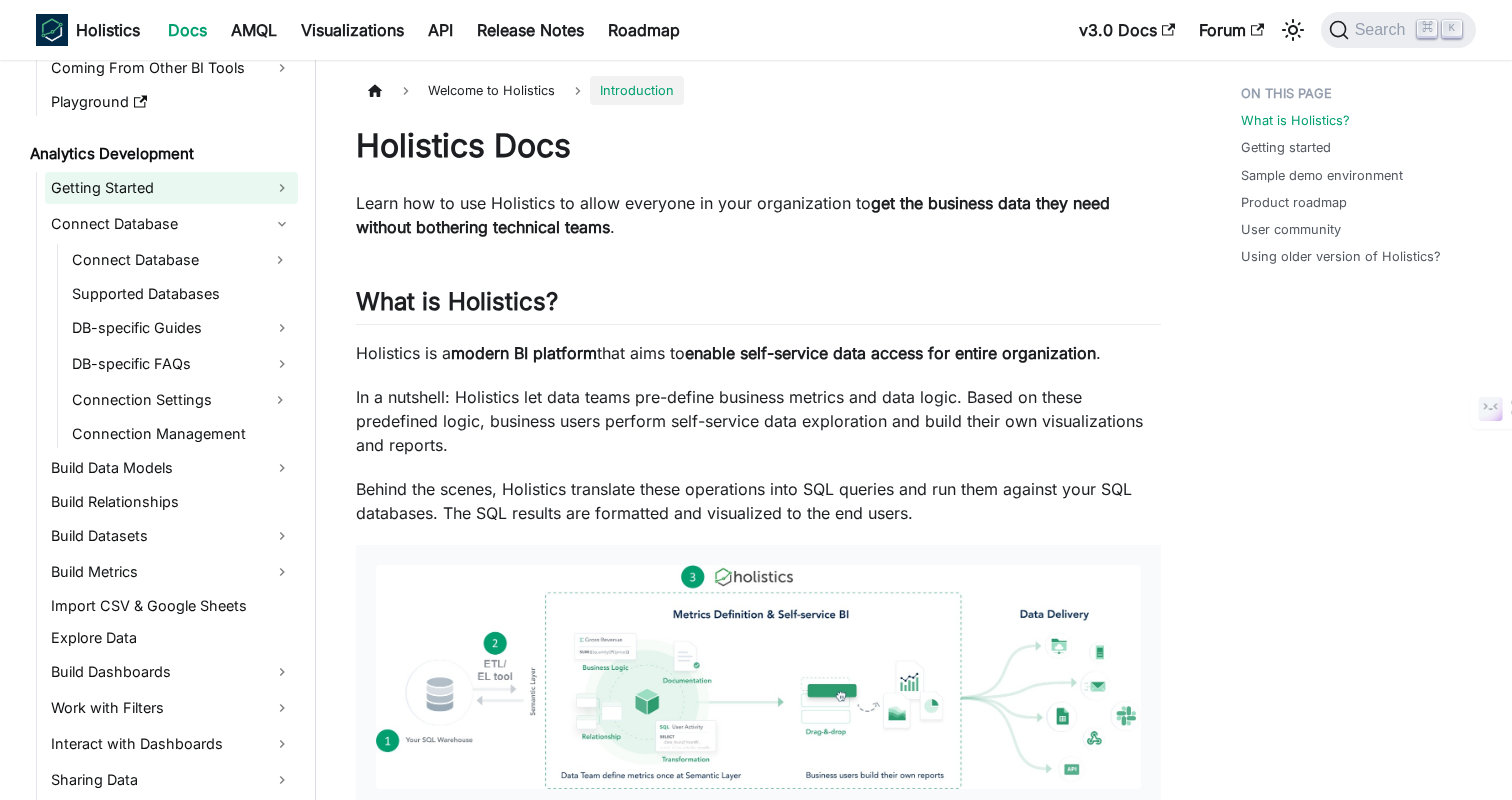 click on "Getting Started" at bounding box center (171, 188) 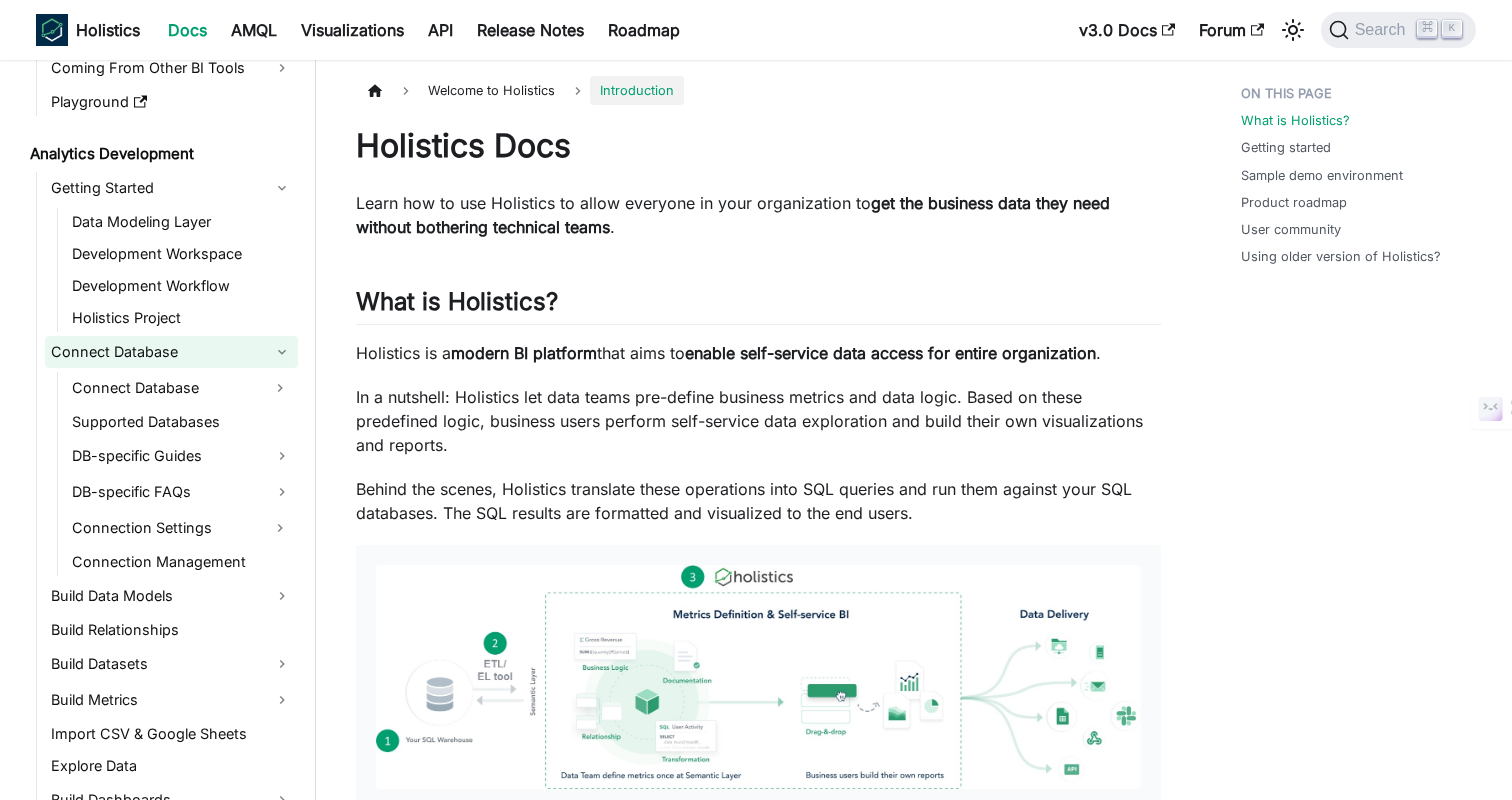 click on "Connect Database" at bounding box center [171, 352] 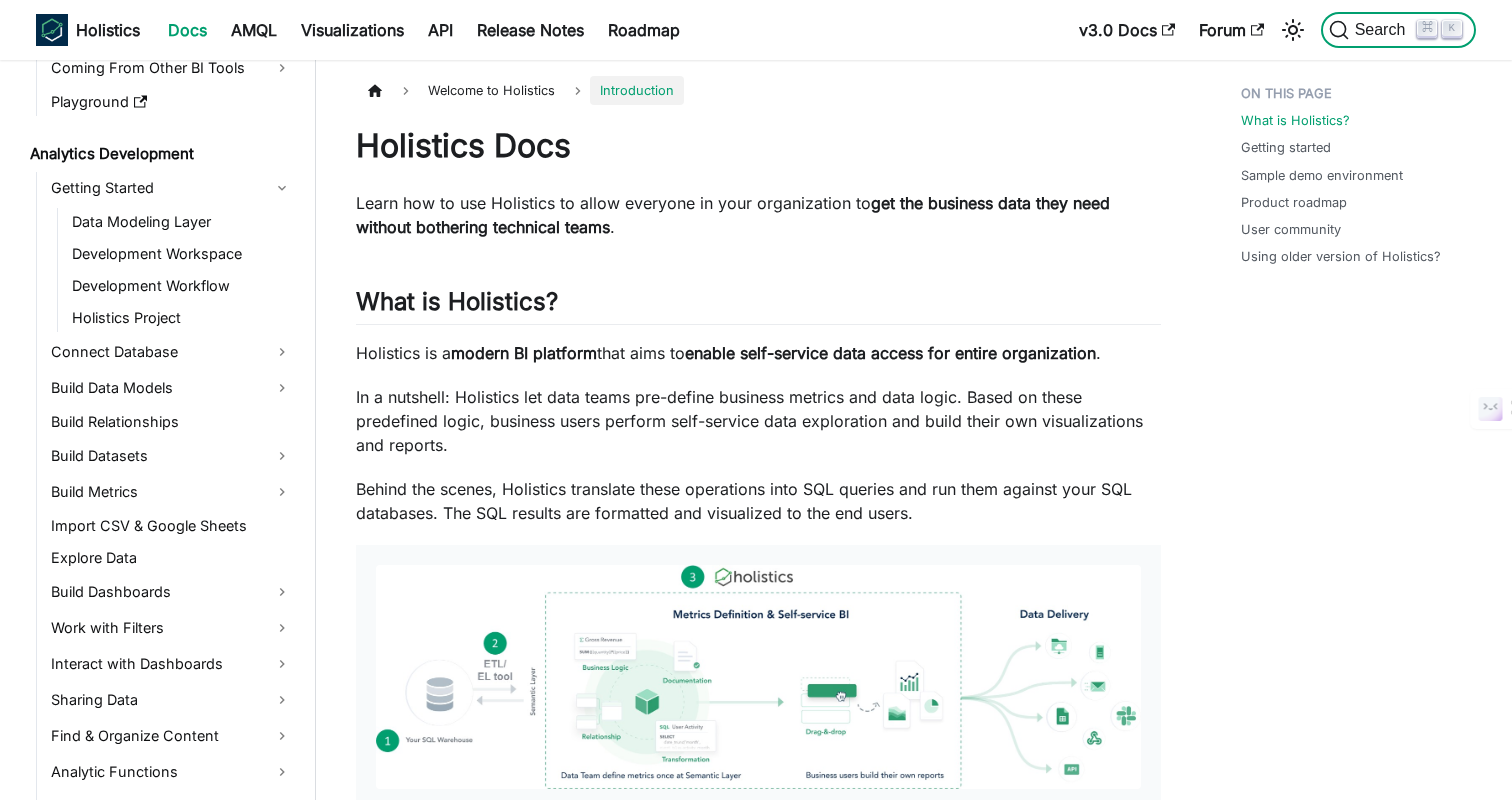 click on "Search" at bounding box center [1383, 30] 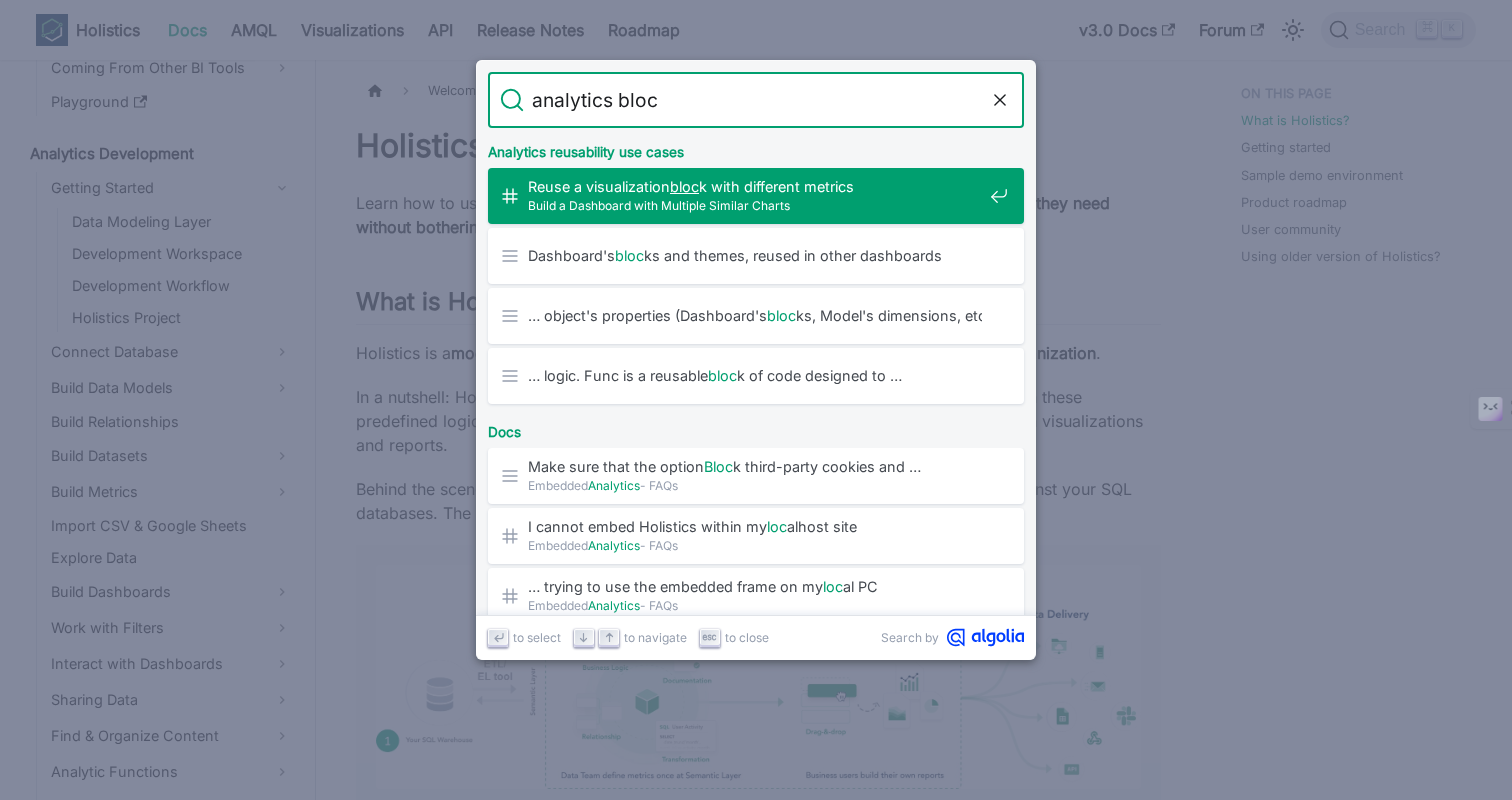 type on "analytics block" 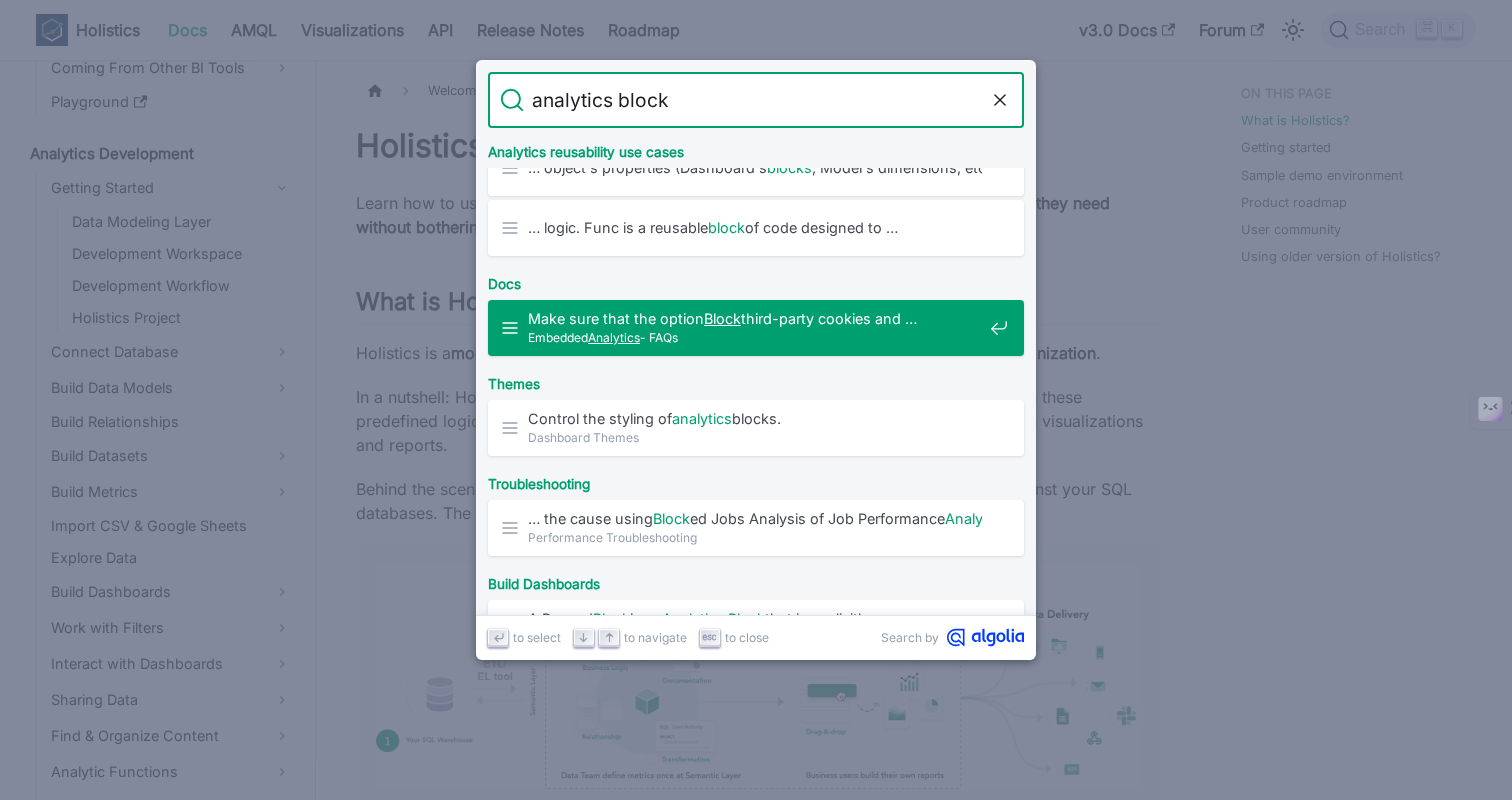 scroll, scrollTop: 149, scrollLeft: 0, axis: vertical 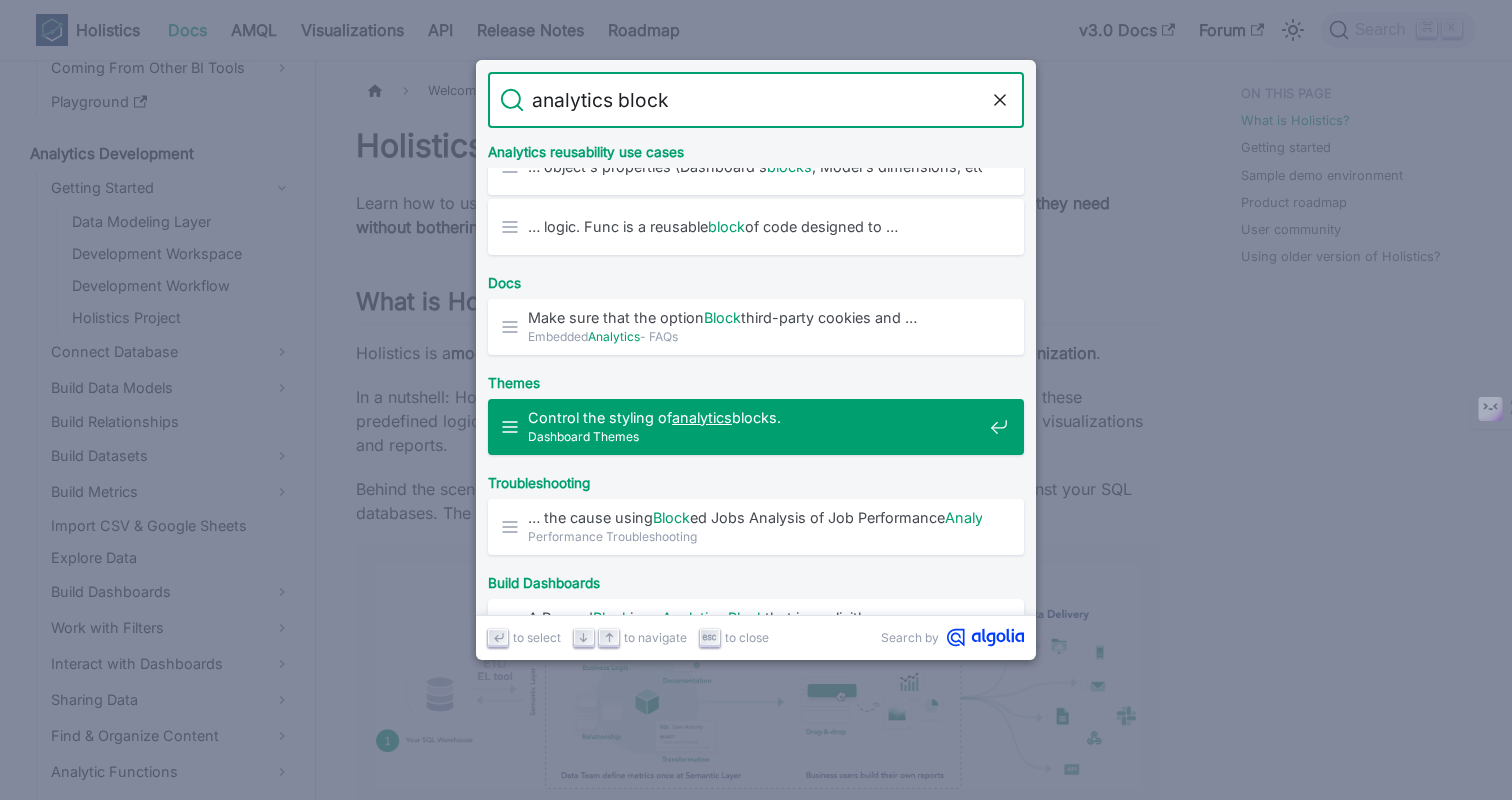 click on "Dashboard Themes" at bounding box center (755, 436) 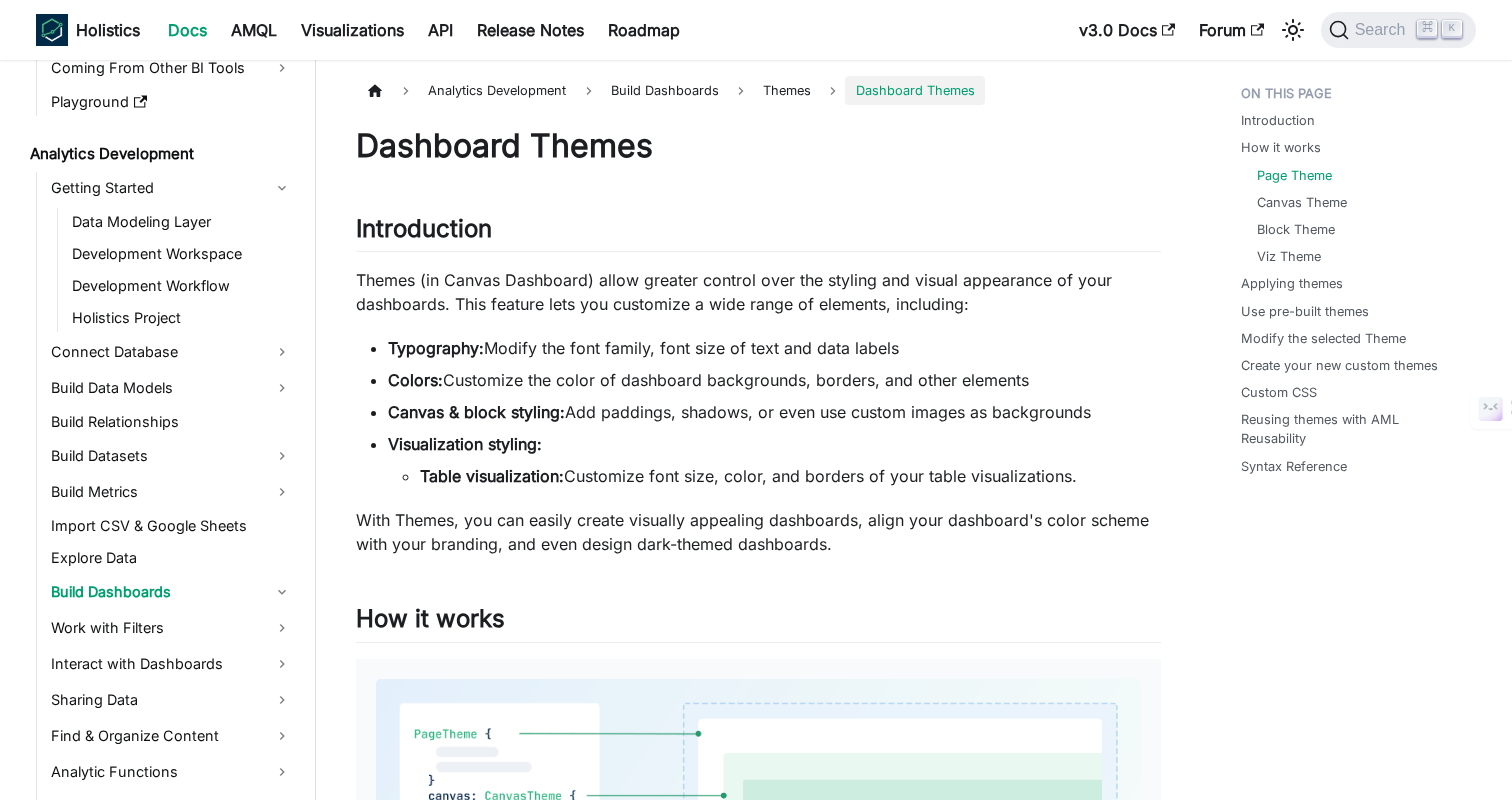 scroll, scrollTop: 1042, scrollLeft: 0, axis: vertical 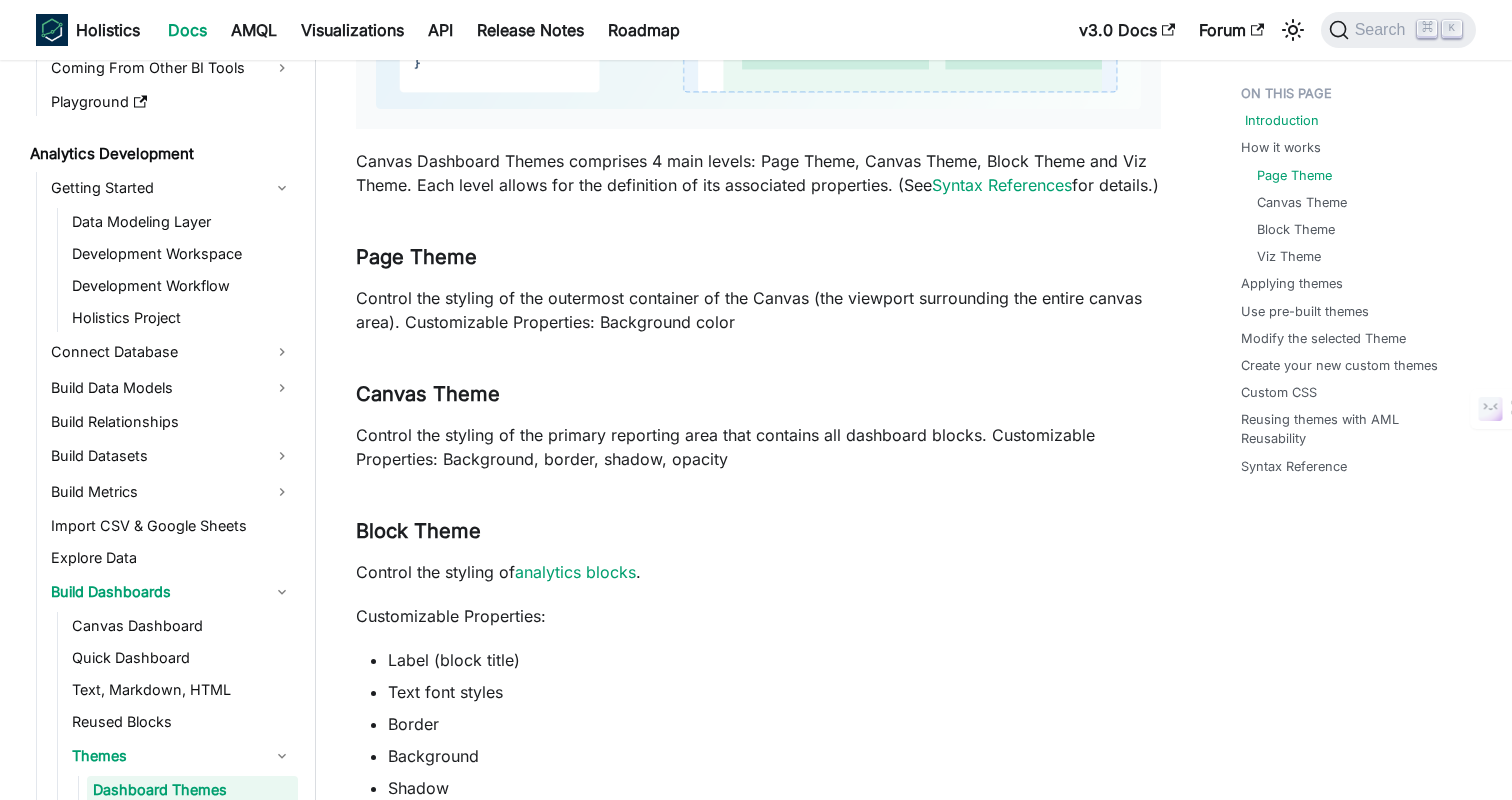 click on "Introduction" at bounding box center [1282, 120] 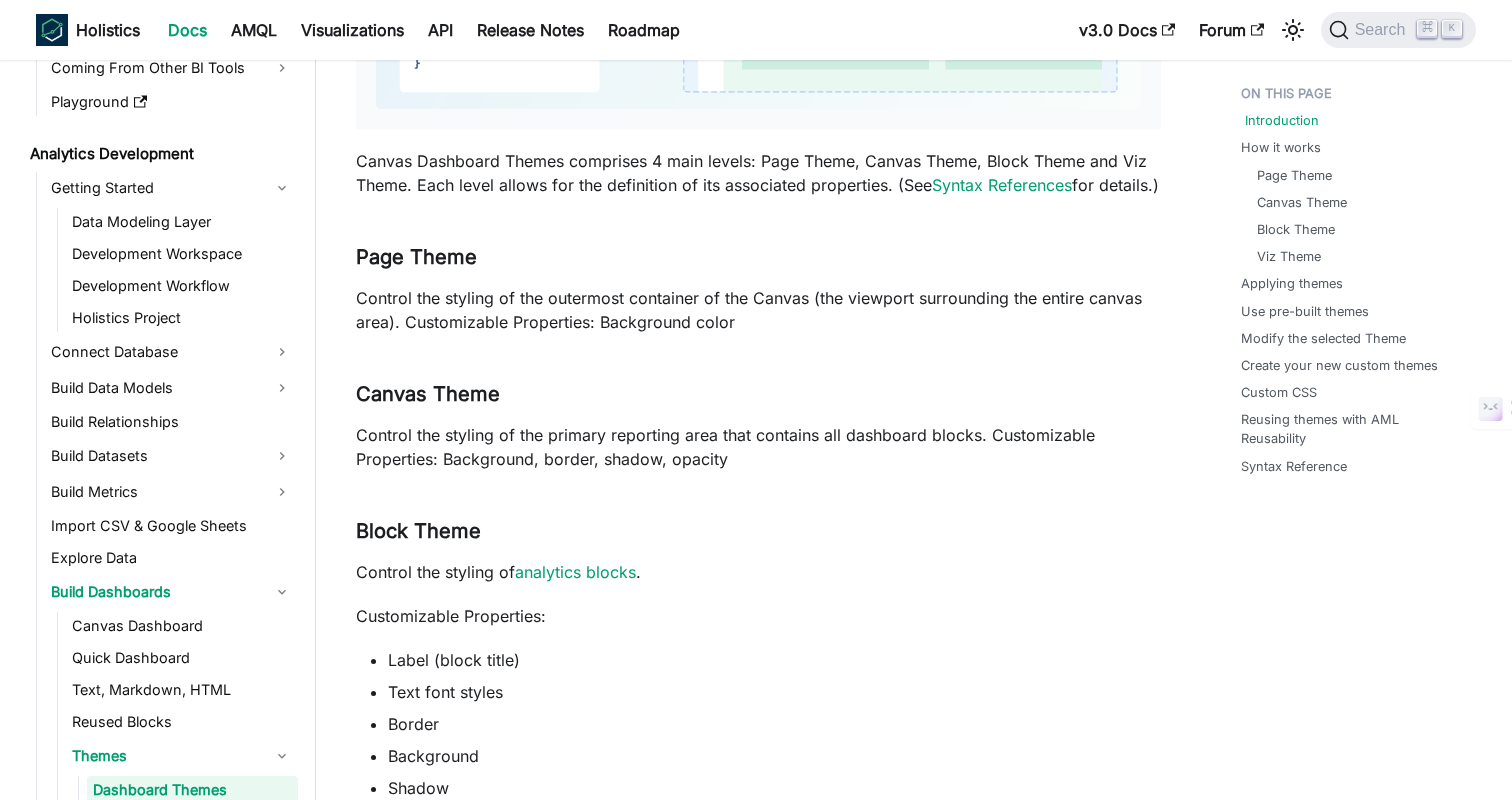 scroll, scrollTop: 144, scrollLeft: 0, axis: vertical 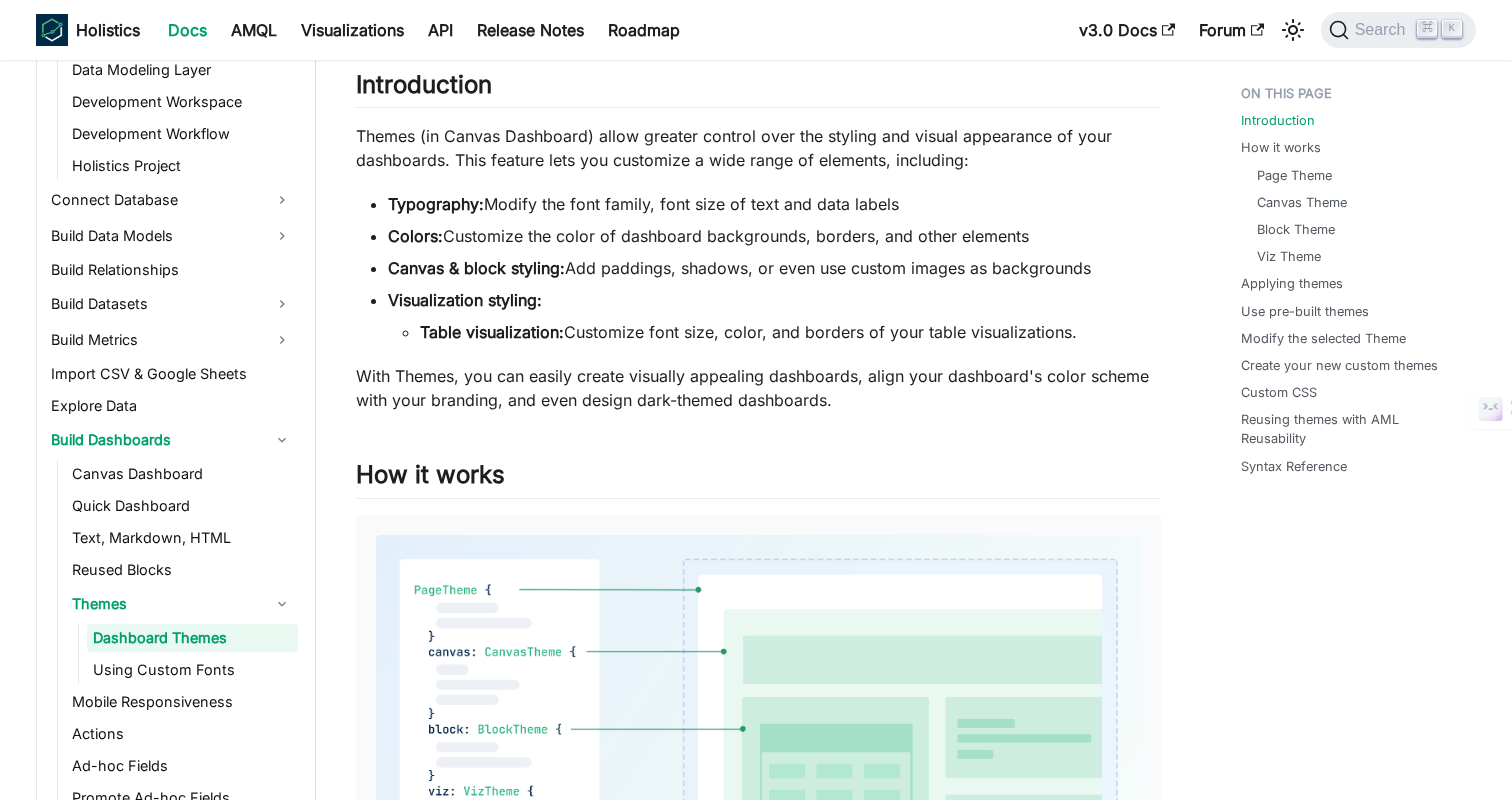 click on "Visualization styling: Table visualization:  Customize font size, color, and borders of your table visualizations." at bounding box center (774, 316) 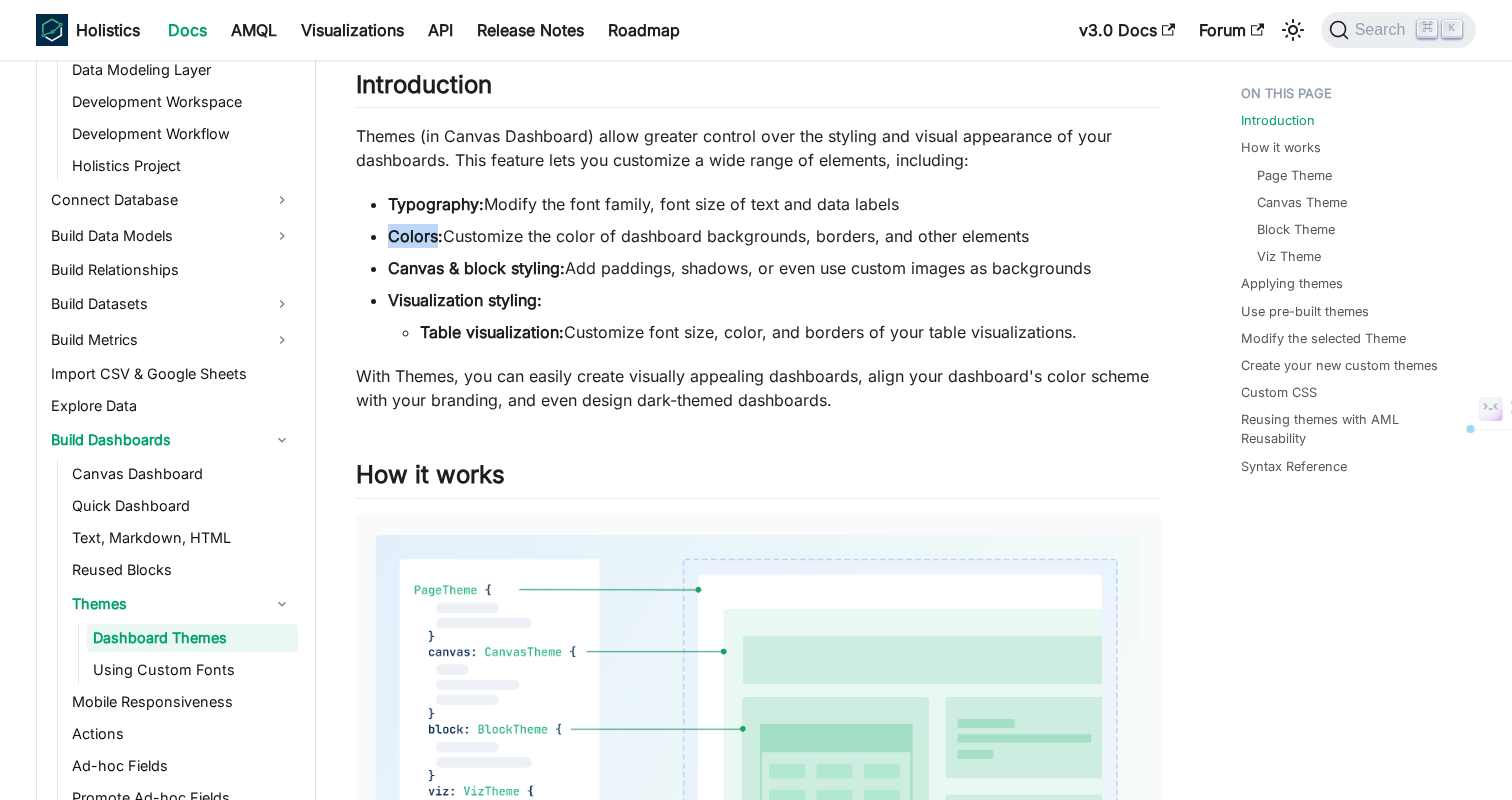 click on "Colors:  Customize the color of dashboard backgrounds, borders, and other elements" at bounding box center [774, 236] 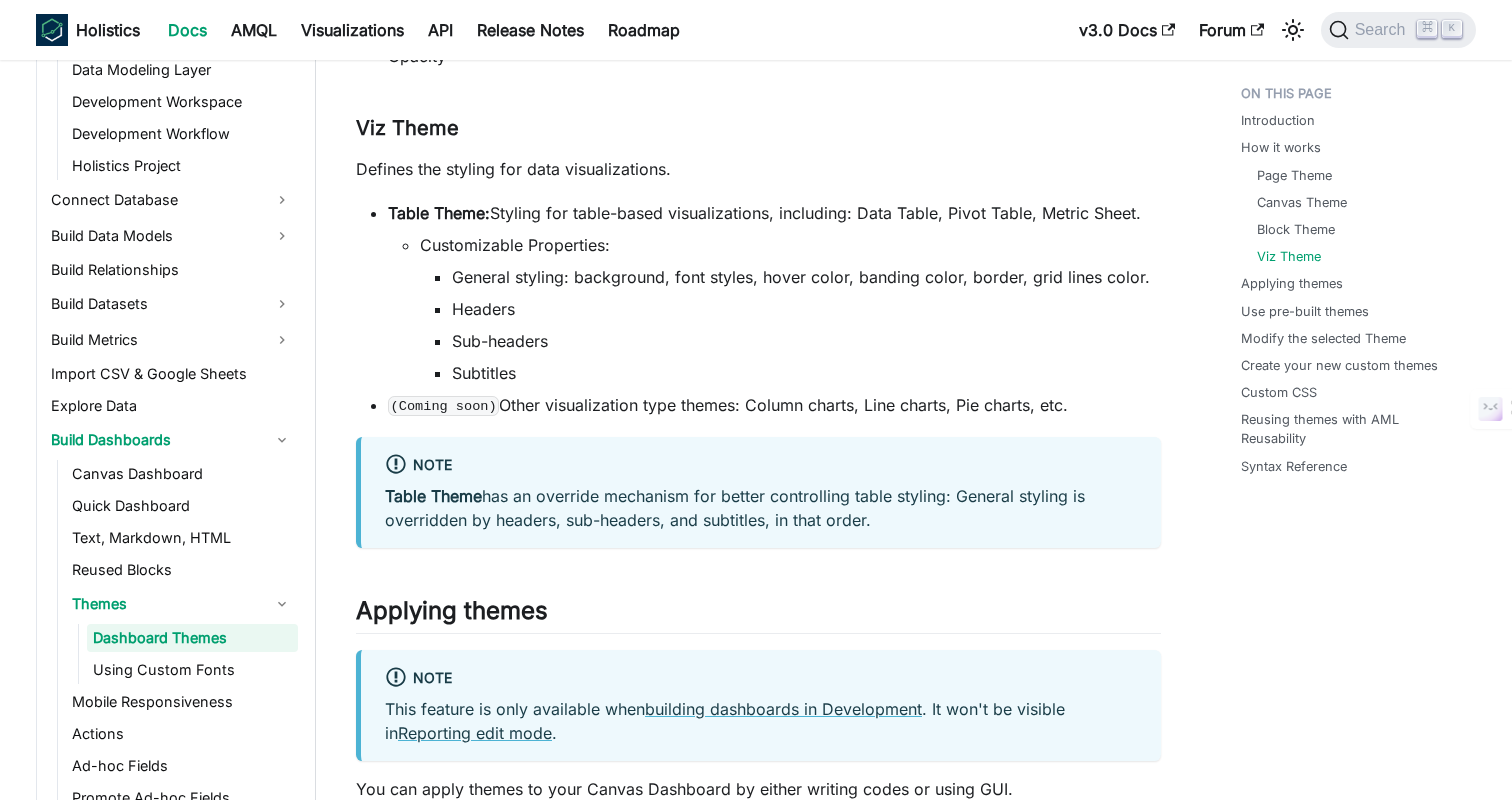 scroll, scrollTop: 2643, scrollLeft: 0, axis: vertical 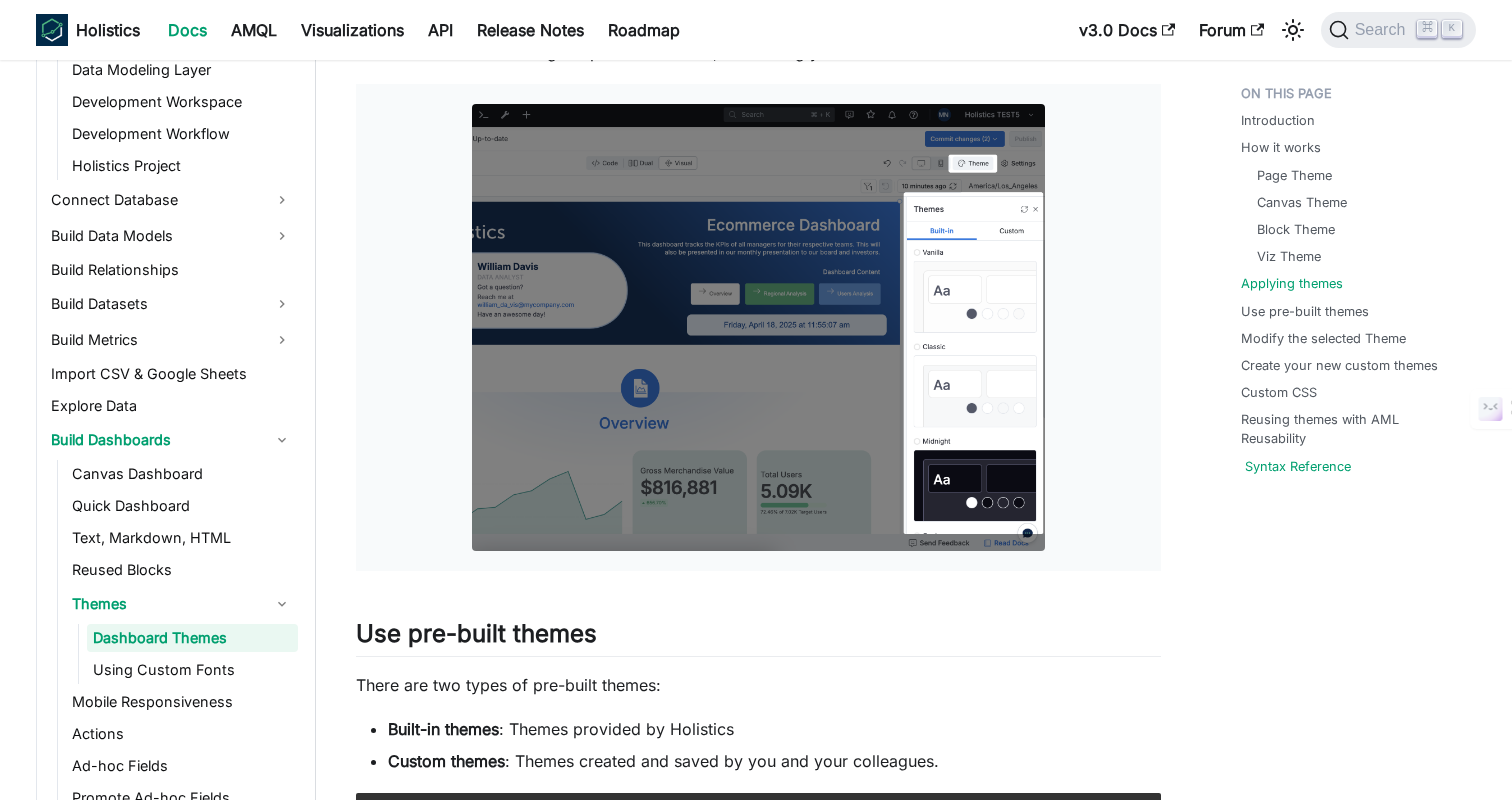 click on "Syntax Reference" at bounding box center (1298, 466) 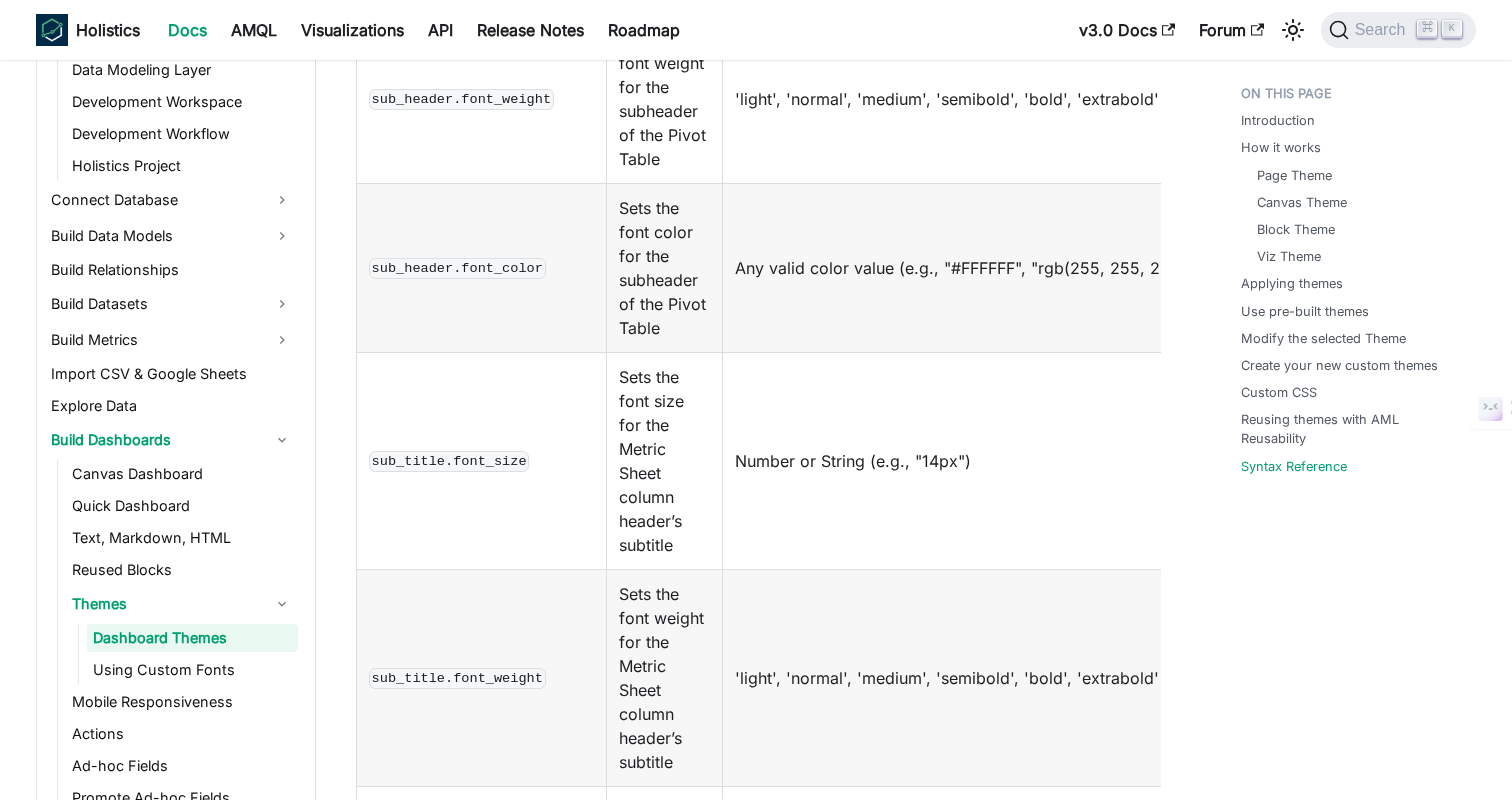 scroll, scrollTop: 16366, scrollLeft: 0, axis: vertical 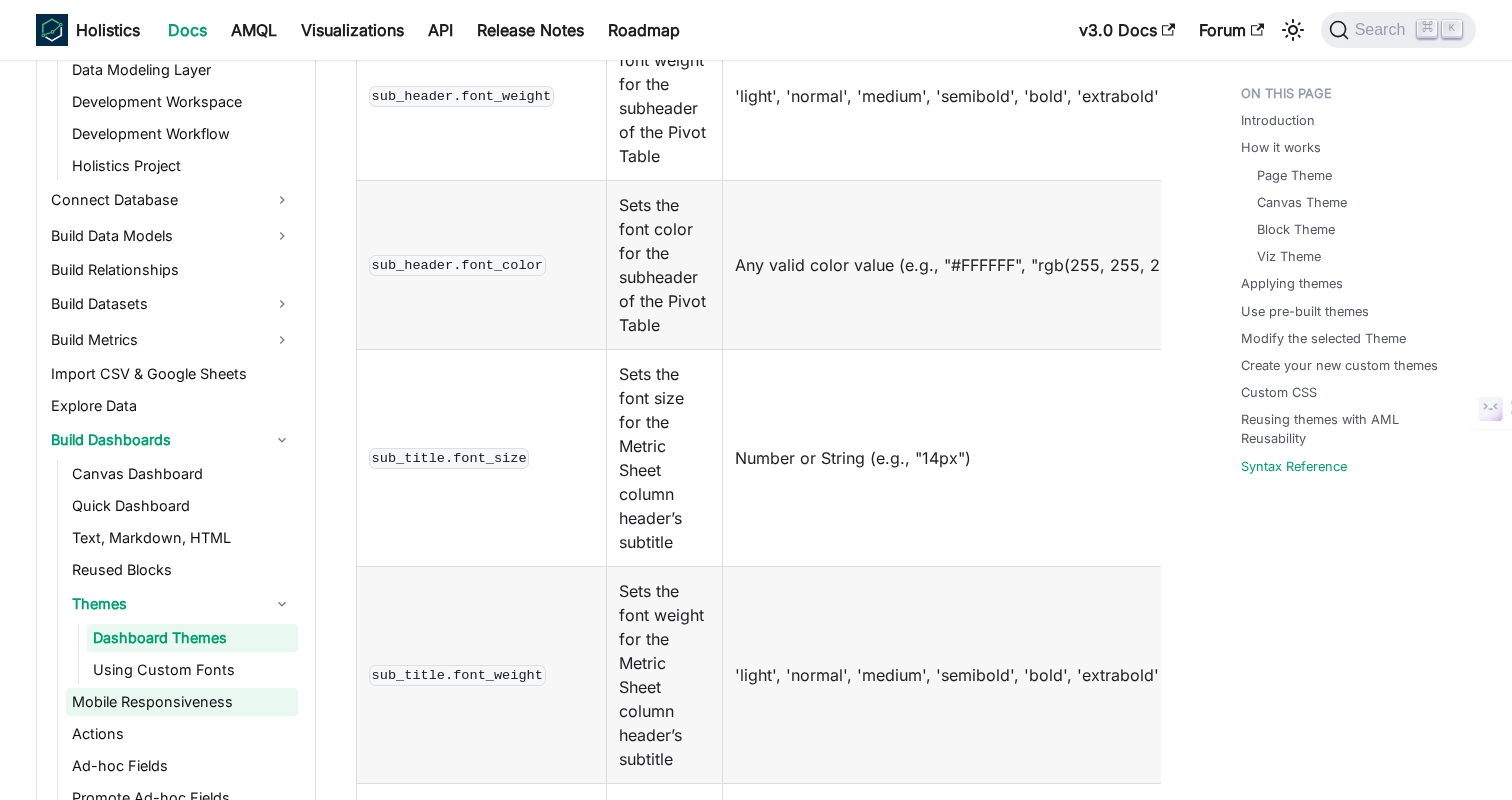 click on "Mobile Responsiveness" at bounding box center (182, 702) 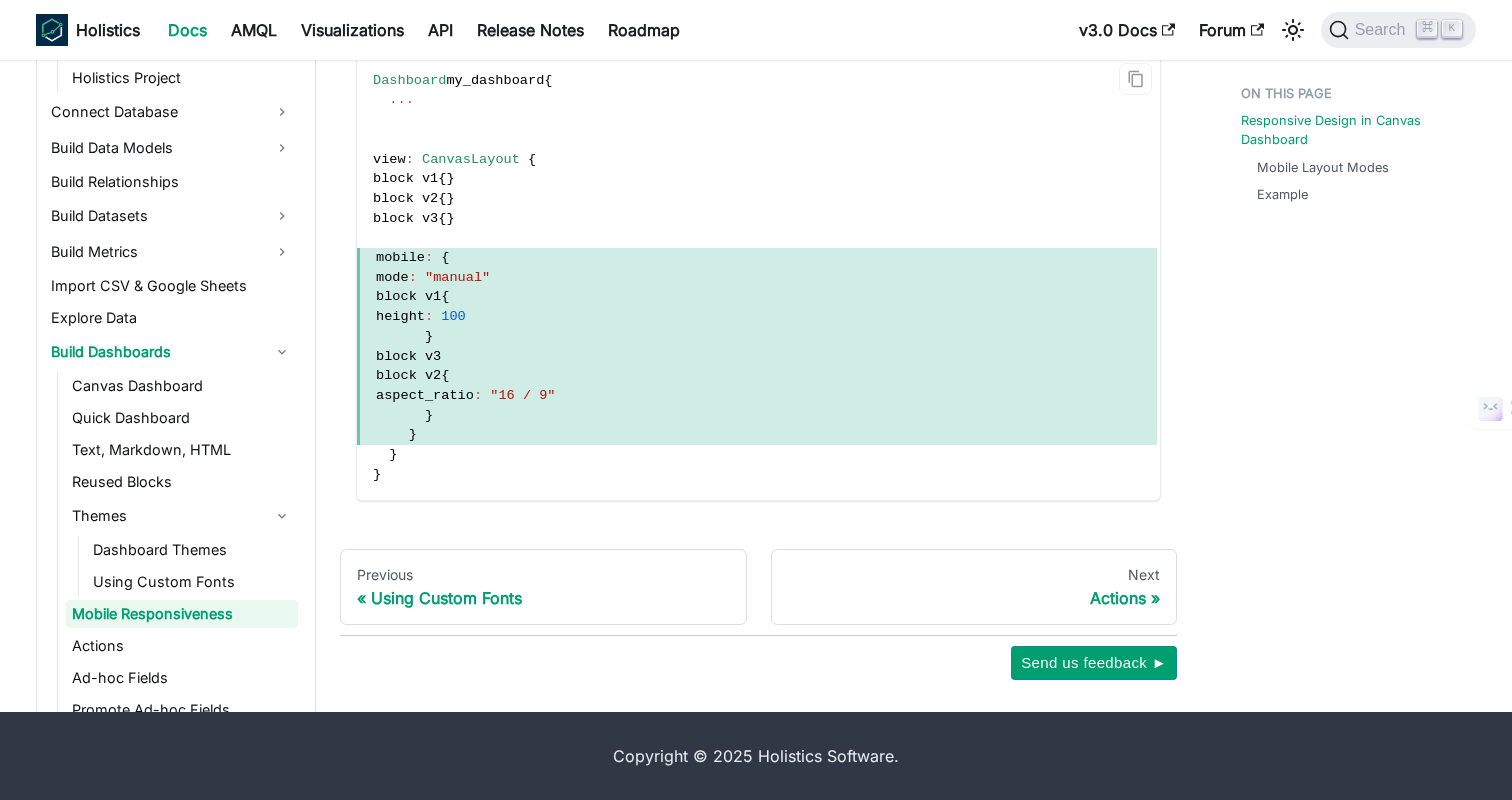 scroll, scrollTop: 0, scrollLeft: 0, axis: both 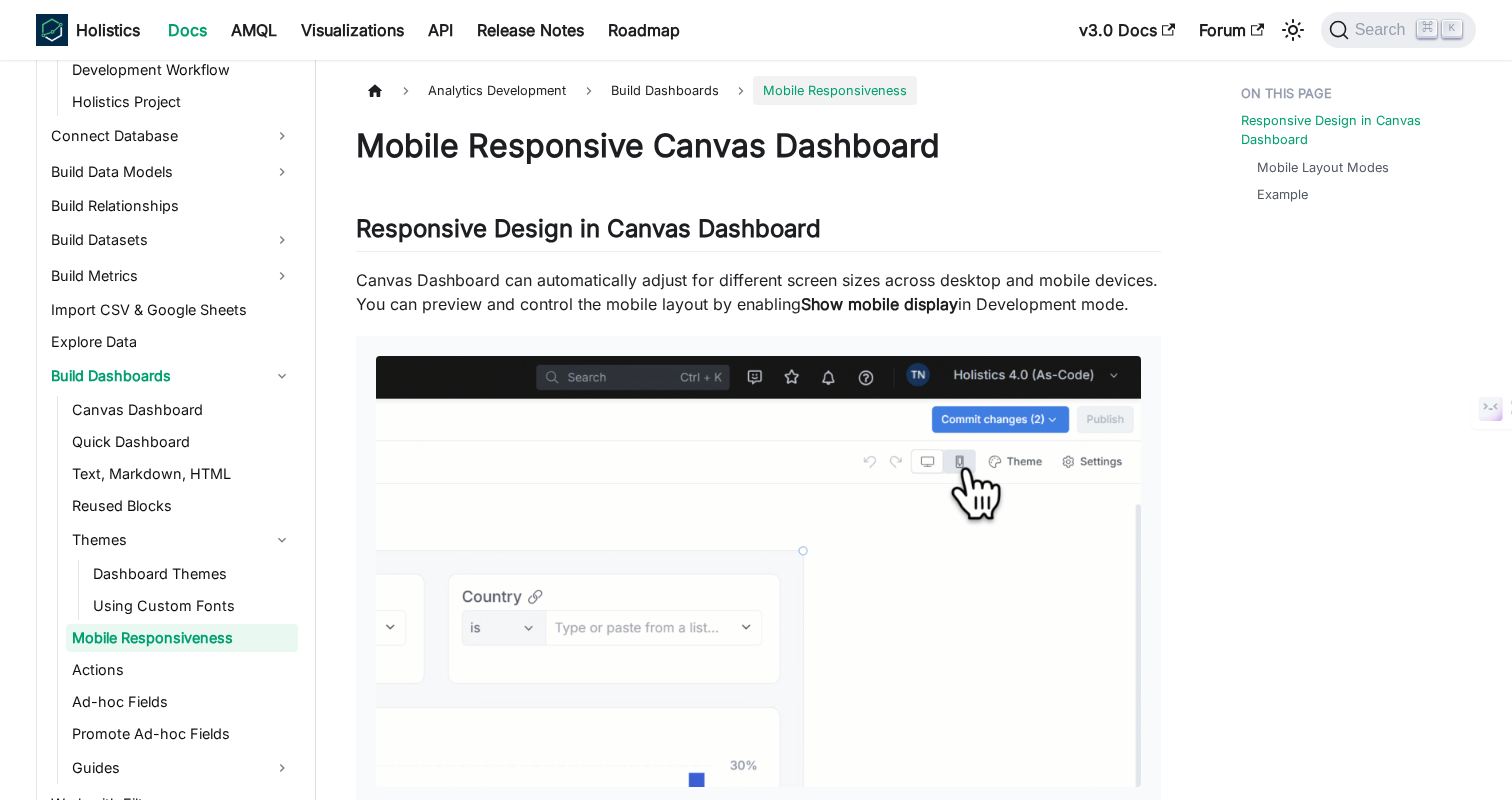 click on "Mobile Responsive Canvas Dashboard Responsive Design in Canvas Dashboard ​ Canvas Dashboard can automatically adjust for different screen sizes across desktop and mobile devices. You can preview and control the mobile layout by enabling  Show mobile display  in Development mode. Mobile Layout Modes ​ The mobile layout follows a single-column structure, stacking blocks vertically. It offers three configuration modes: Auto (Default)  – The mobile layout mirrors the desktop version, arranging blocks left to right, top to bottom. Changes in the desktop layout automatically reflect on mobile. Manual  – Customize the mobile layout independently. You can: Rearrange blocks Hide specific blocks Modify block height using the height or aspect-ratio properties in the code editor. None  – The desktop layout remains unchanged on all devices. Example ​ Dashboard  my_dashboard  {    ...   view :   CanvasLayout   {     block v1  { }     block v2  { }     block v3  { }          mobile :   {       mode :   "manual"" at bounding box center (758, 913) 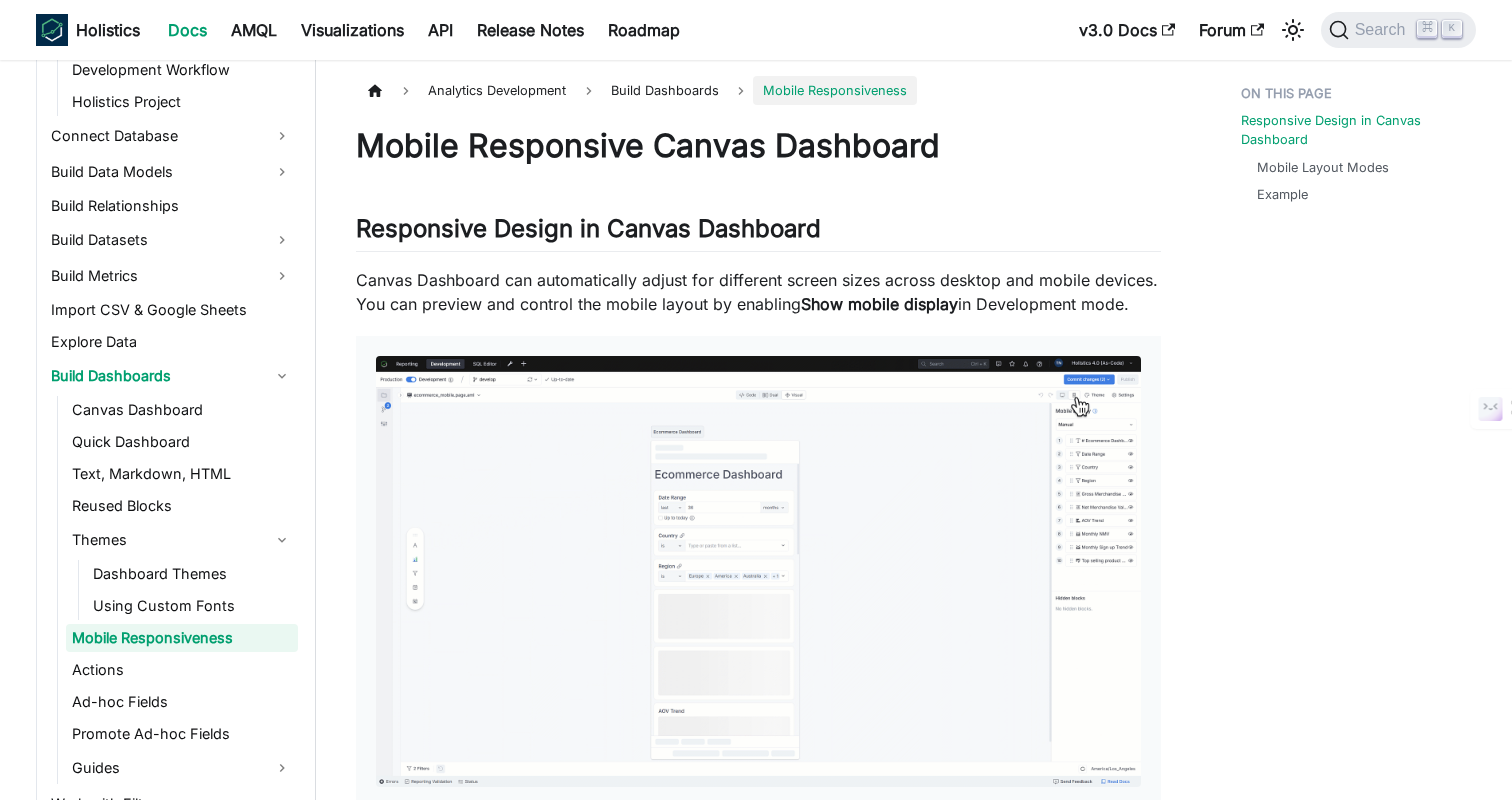 click on "Analytics Development Build Dashboards Mobile Responsiveness On this page Mobile Responsive Canvas Dashboard Responsive Design in Canvas Dashboard ​ Canvas Dashboard can automatically adjust for different screen sizes across desktop and mobile devices. You can preview and control the mobile layout by enabling  Show mobile display  in Development mode. Mobile Layout Modes ​ The mobile layout follows a single-column structure, stacking blocks vertically. It offers three configuration modes: Auto (Default)  – The mobile layout mirrors the desktop version, arranging blocks left to right, top to bottom. Changes in the desktop layout automatically reflect on mobile. Manual  – Customize the mobile layout independently. You can: Rearrange blocks Hide specific blocks Modify block height using the height or aspect-ratio properties in the code editor. None  – The desktop layout remains unchanged on all devices. Example ​ Dashboard  my_dashboard  {    ...   view :   CanvasLayout   {     block v1  { } { } { }" at bounding box center [758, 892] 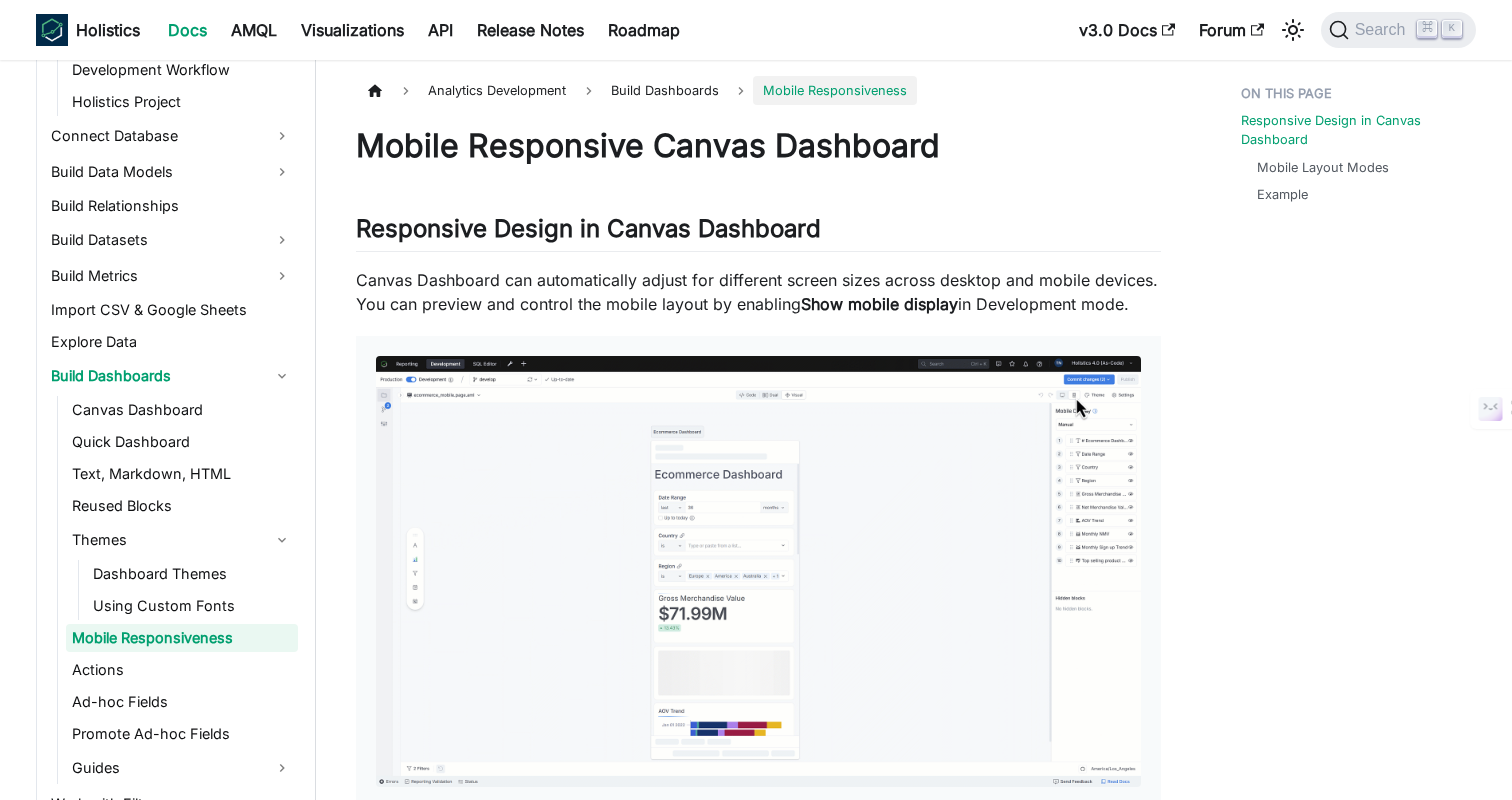 click on "Responsive Design in Canvas Dashboard Mobile Layout Modes Example" at bounding box center [1348, 981] 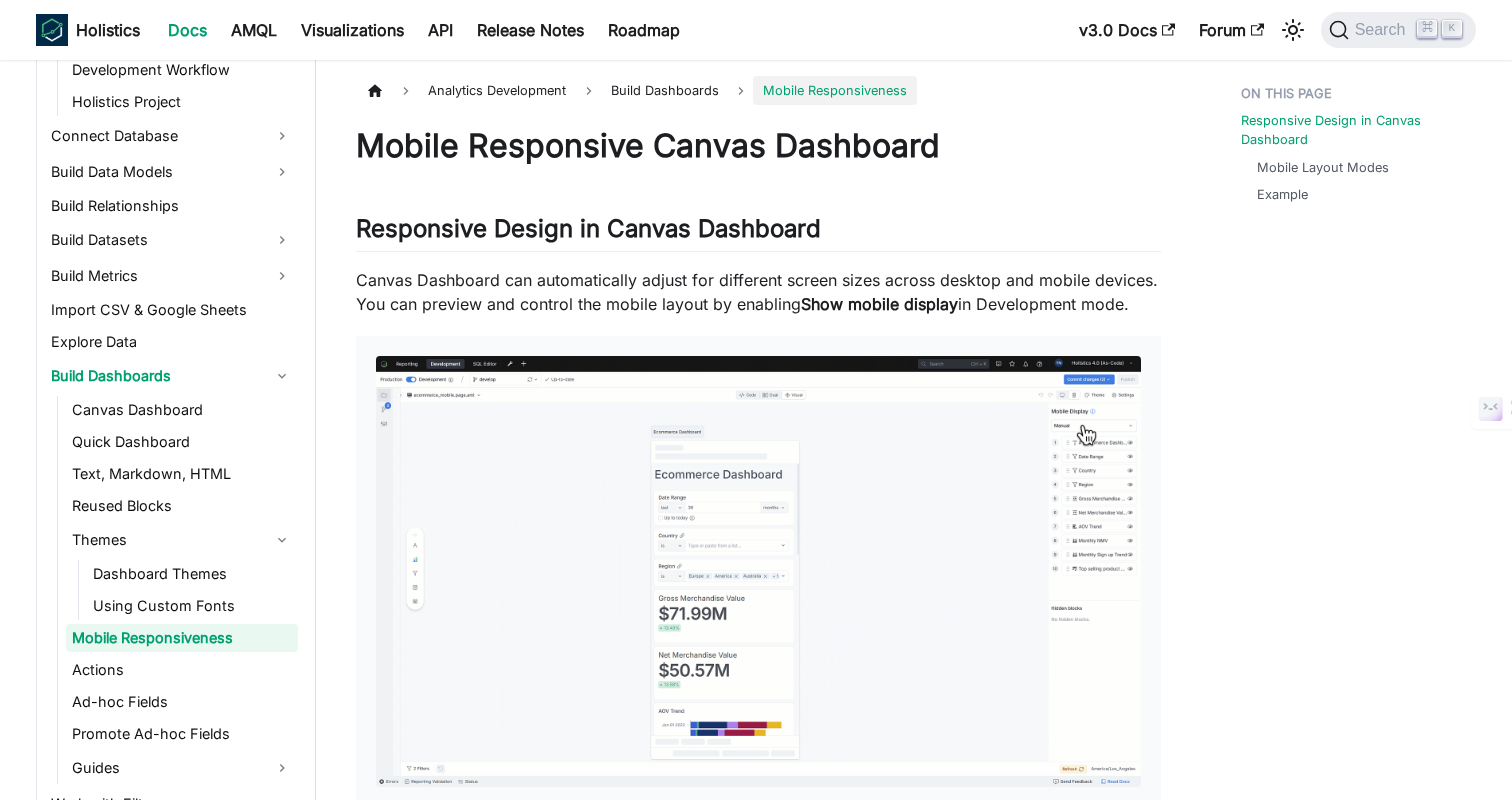 click on "Responsive Design in Canvas Dashboard Mobile Layout Modes Example" at bounding box center (1348, 981) 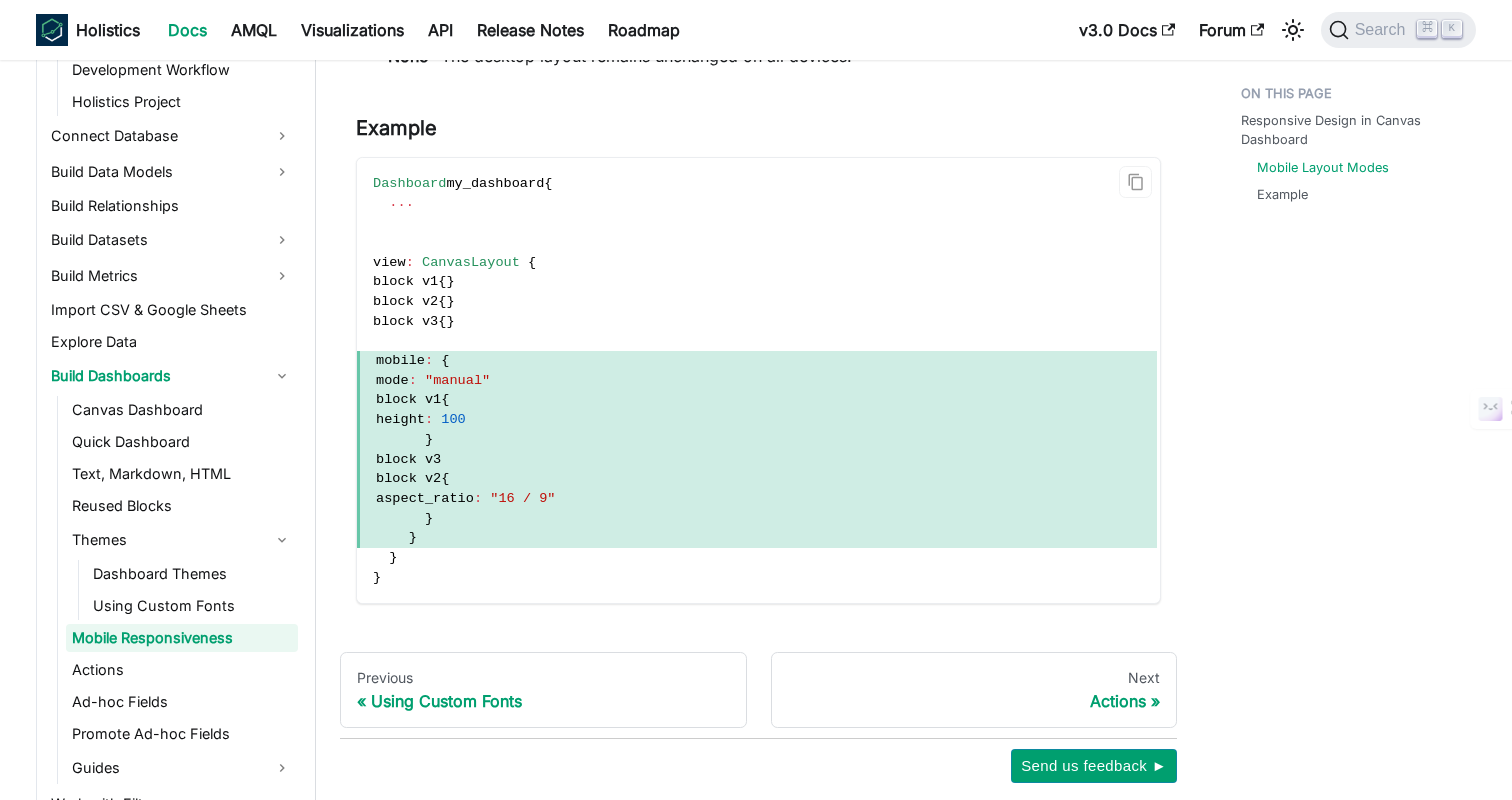 scroll, scrollTop: 1207, scrollLeft: 0, axis: vertical 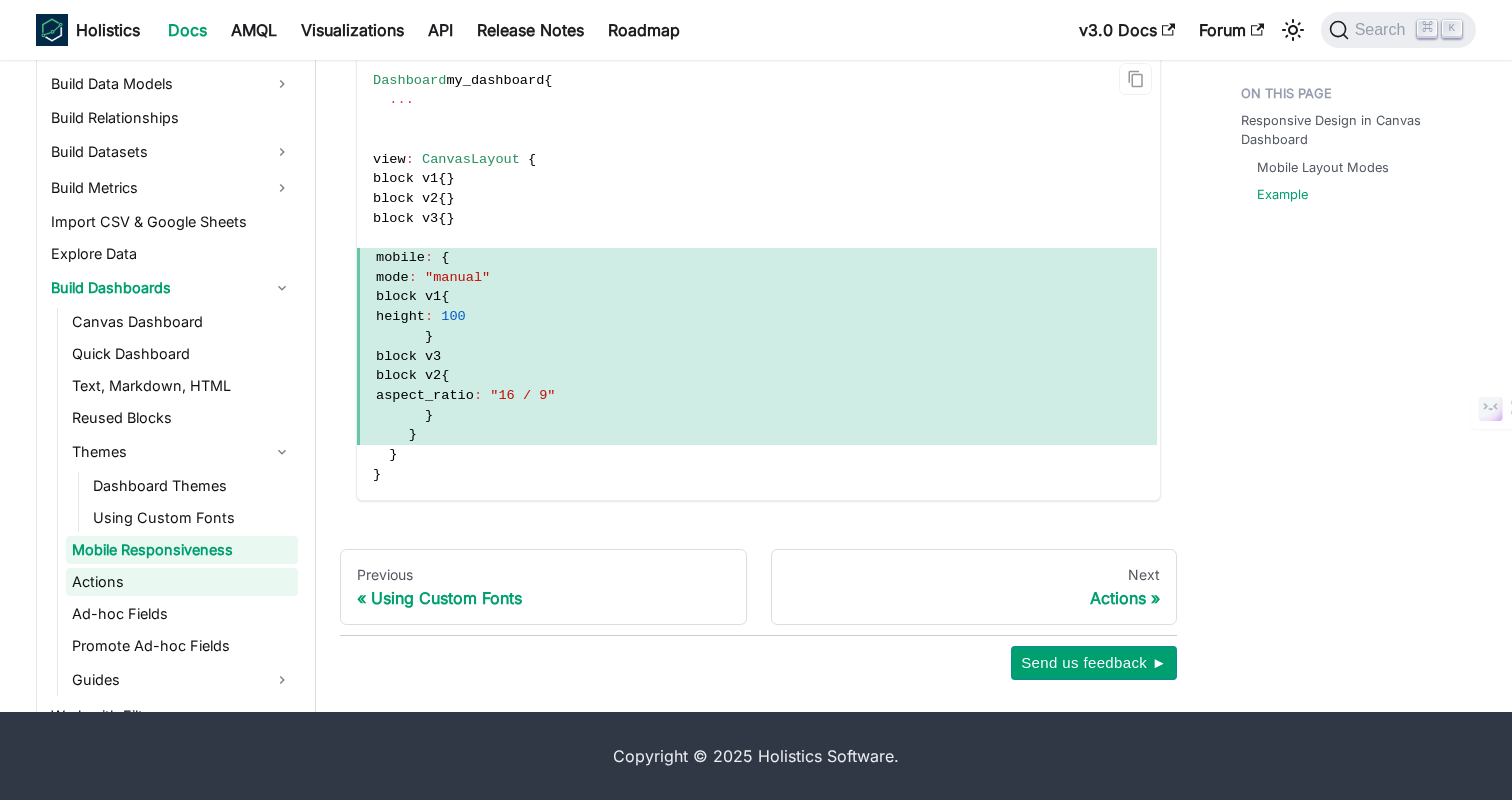 click on "Actions" at bounding box center (182, 582) 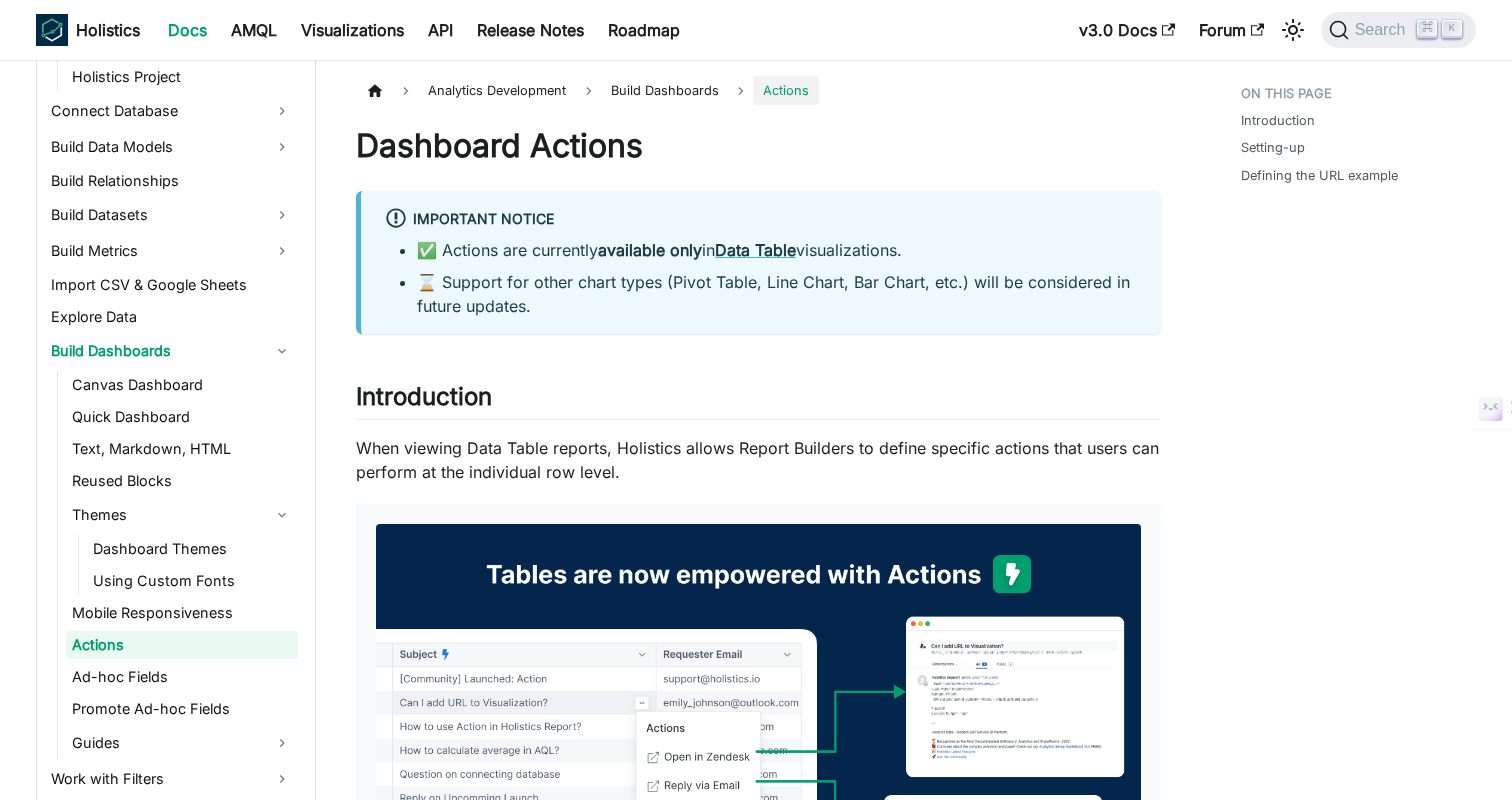 scroll, scrollTop: 480, scrollLeft: 0, axis: vertical 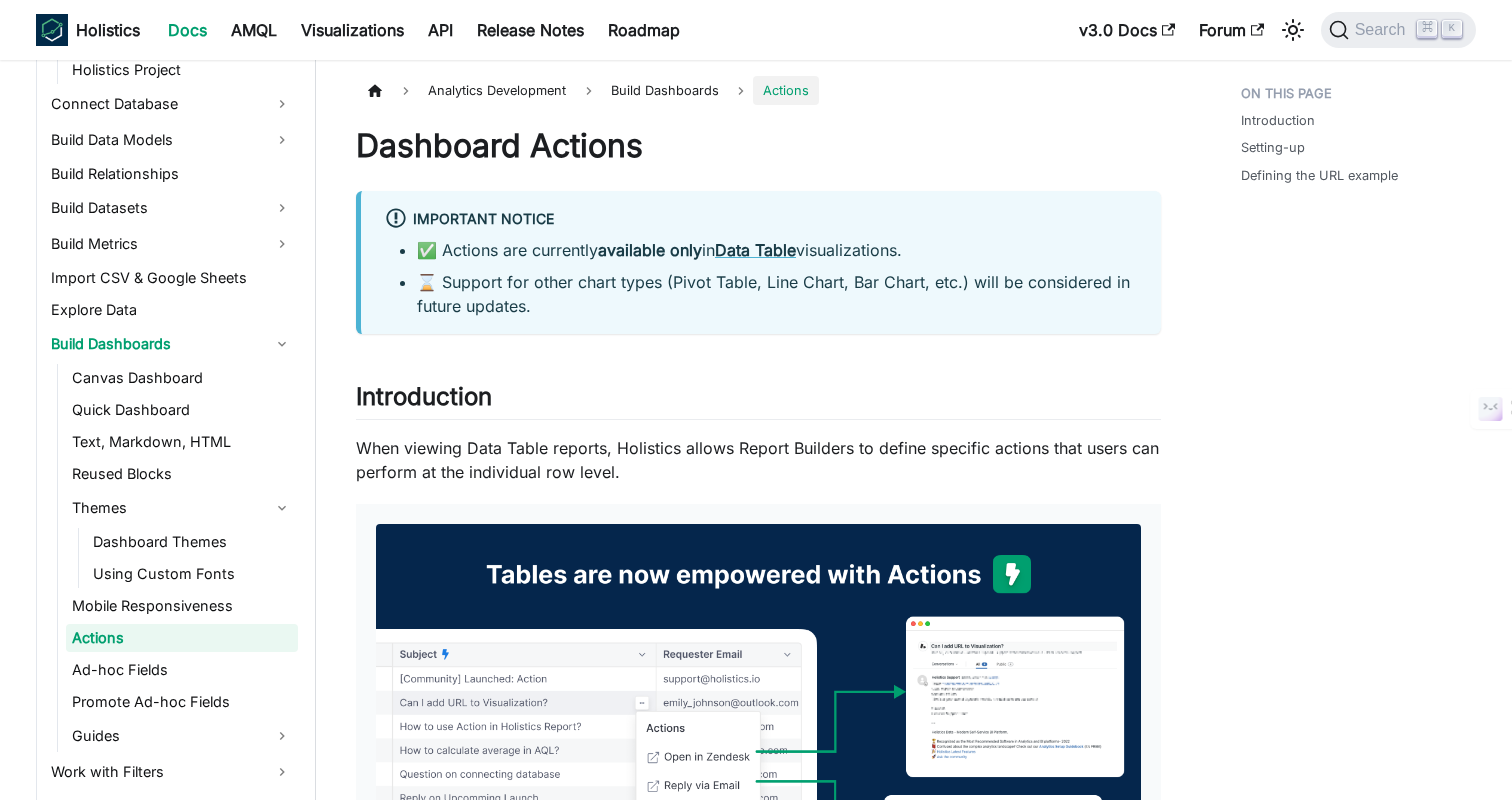 click on "Introduction Setting-up Defining the URL example" at bounding box center [1348, 1529] 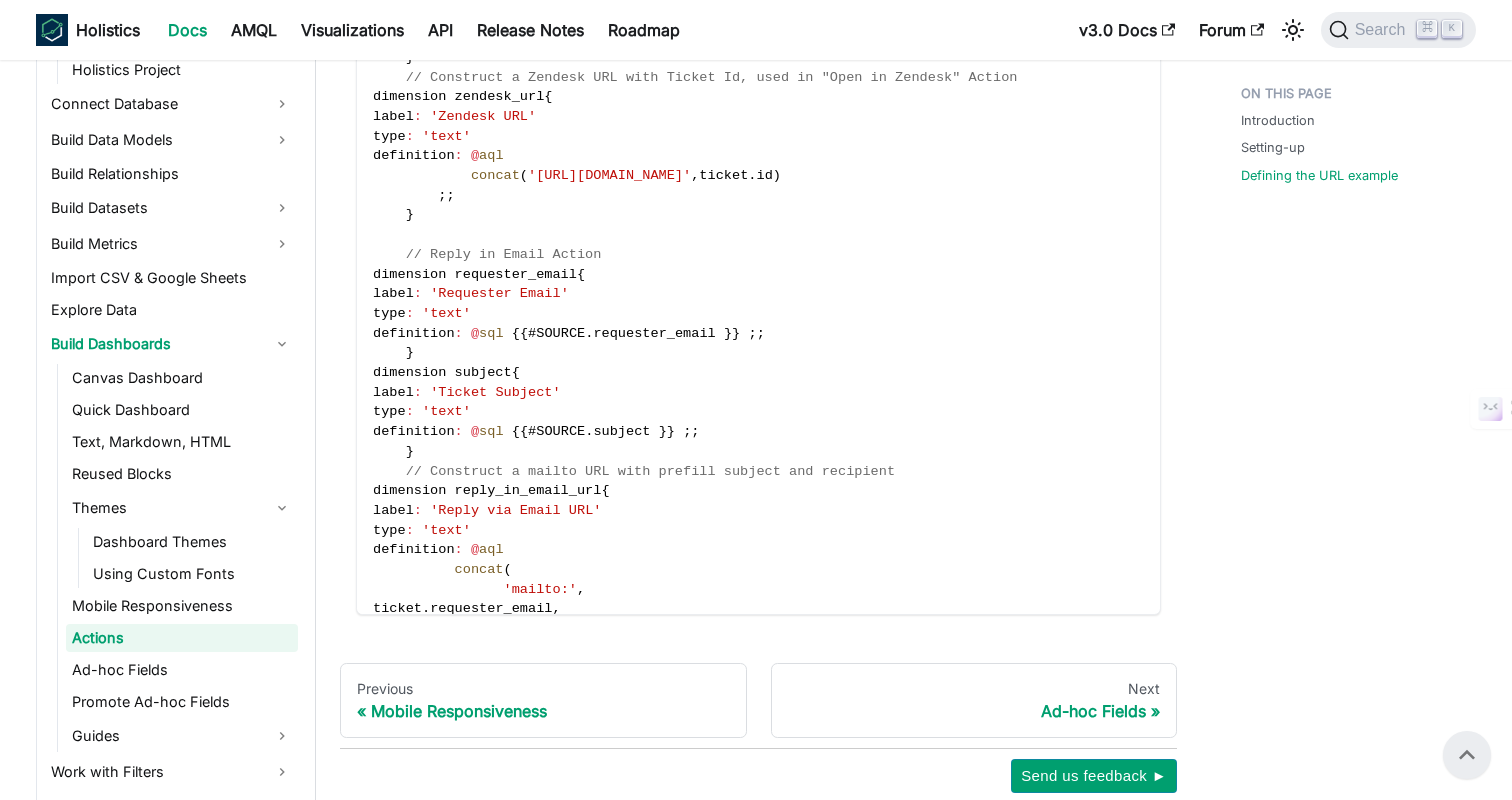 scroll, scrollTop: 2187, scrollLeft: 0, axis: vertical 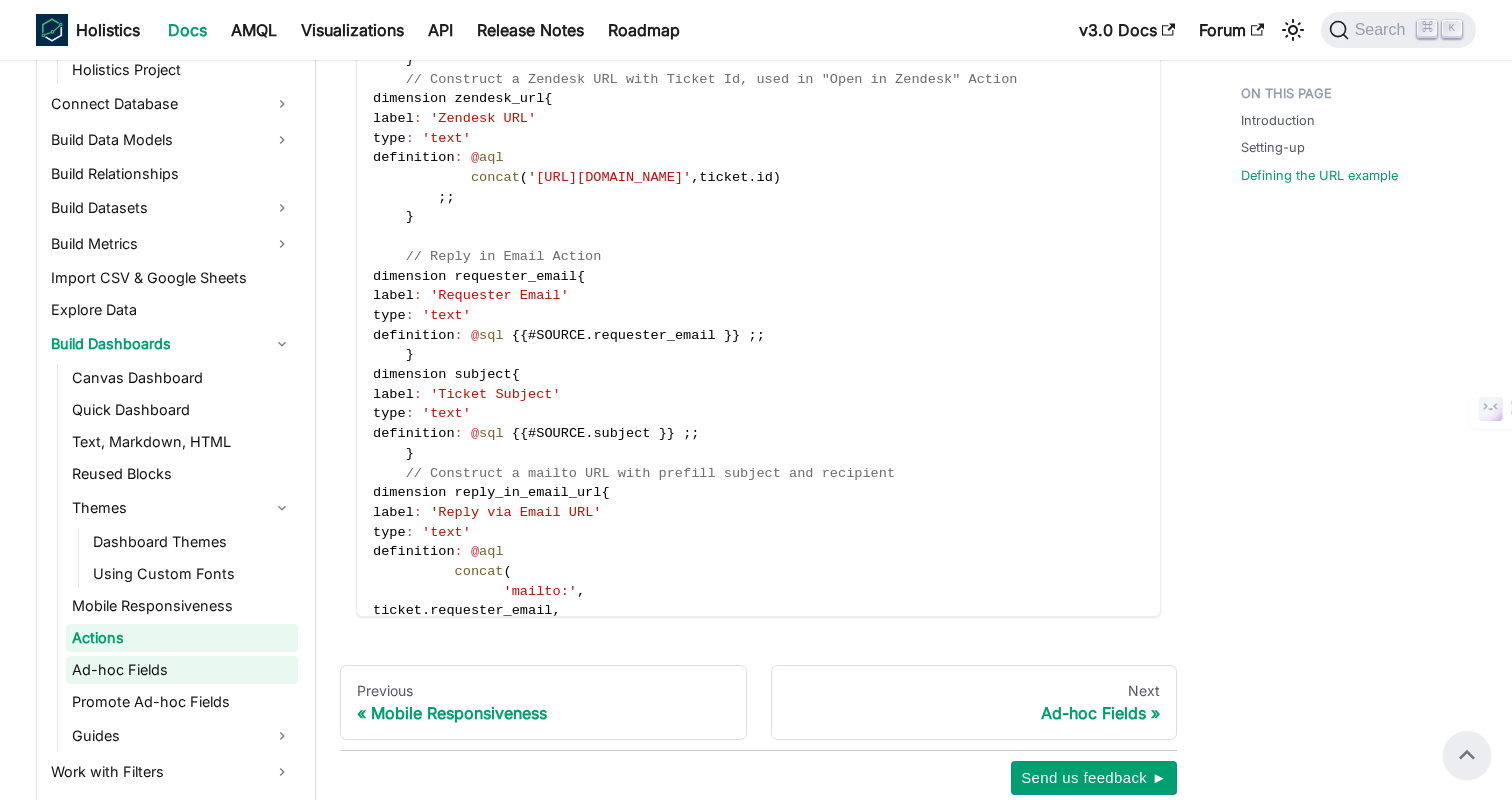 click on "Ad-hoc Fields" at bounding box center [182, 670] 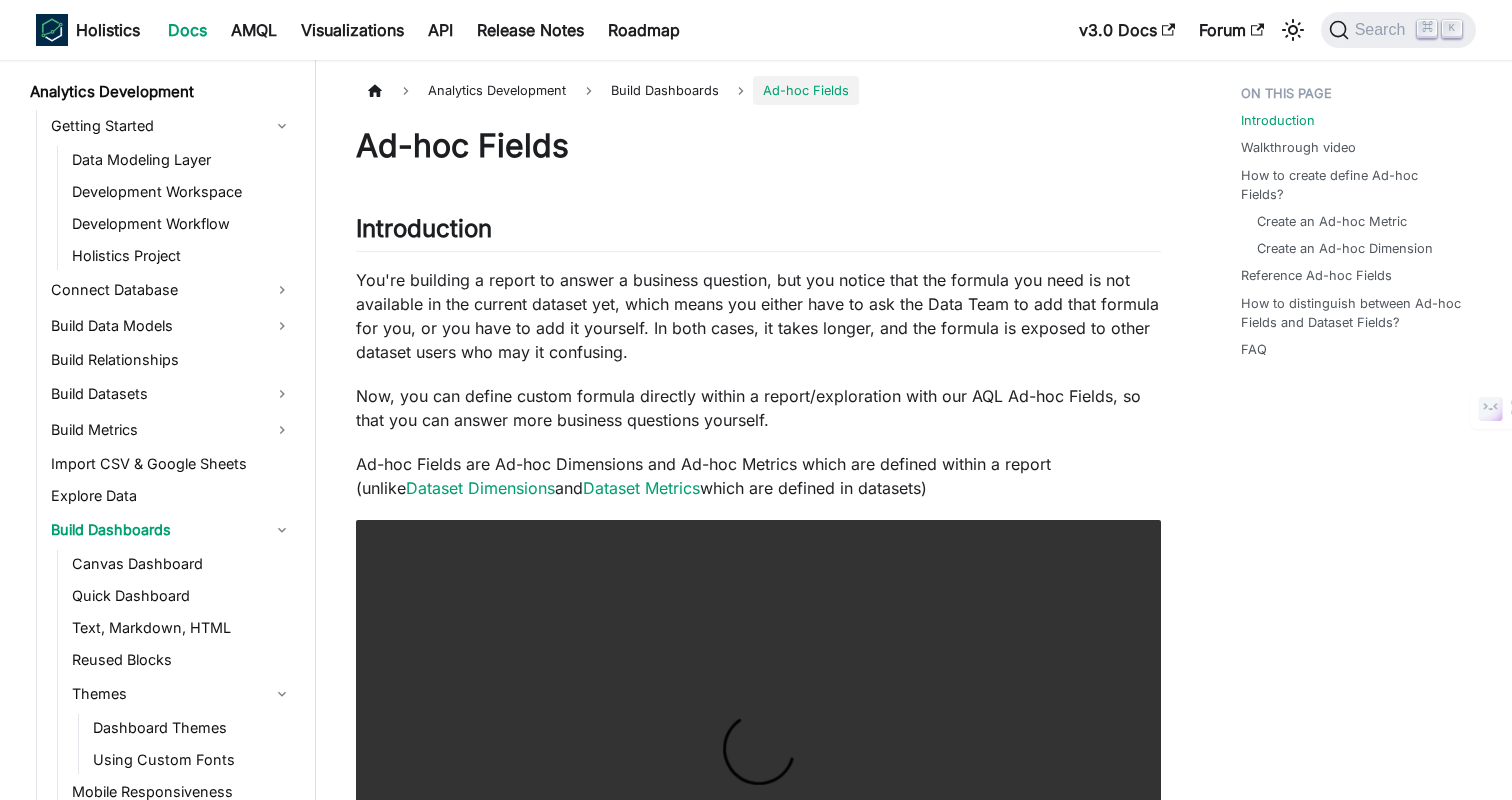 scroll, scrollTop: 328, scrollLeft: 0, axis: vertical 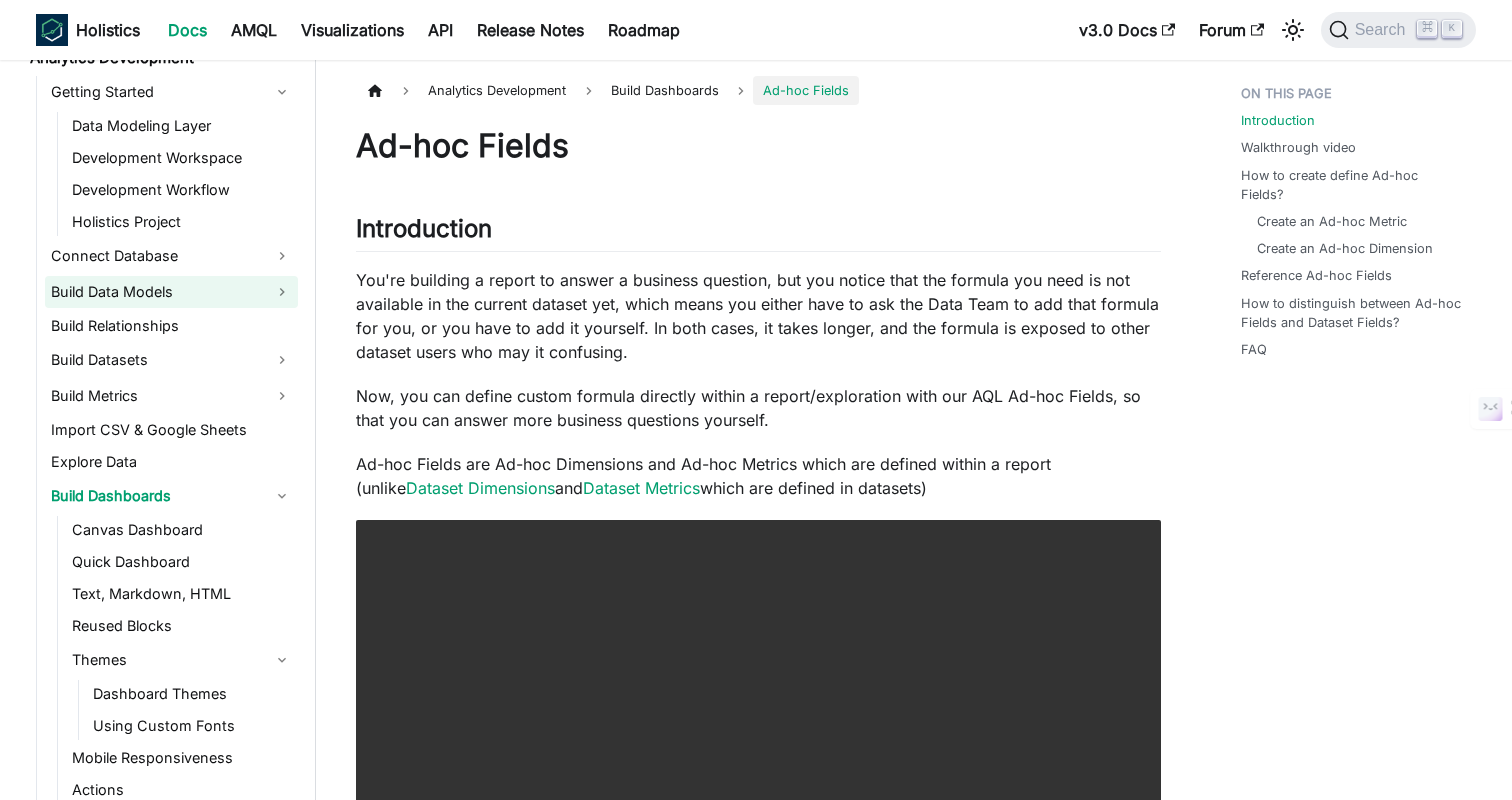 click on "Build Data Models" at bounding box center [171, 292] 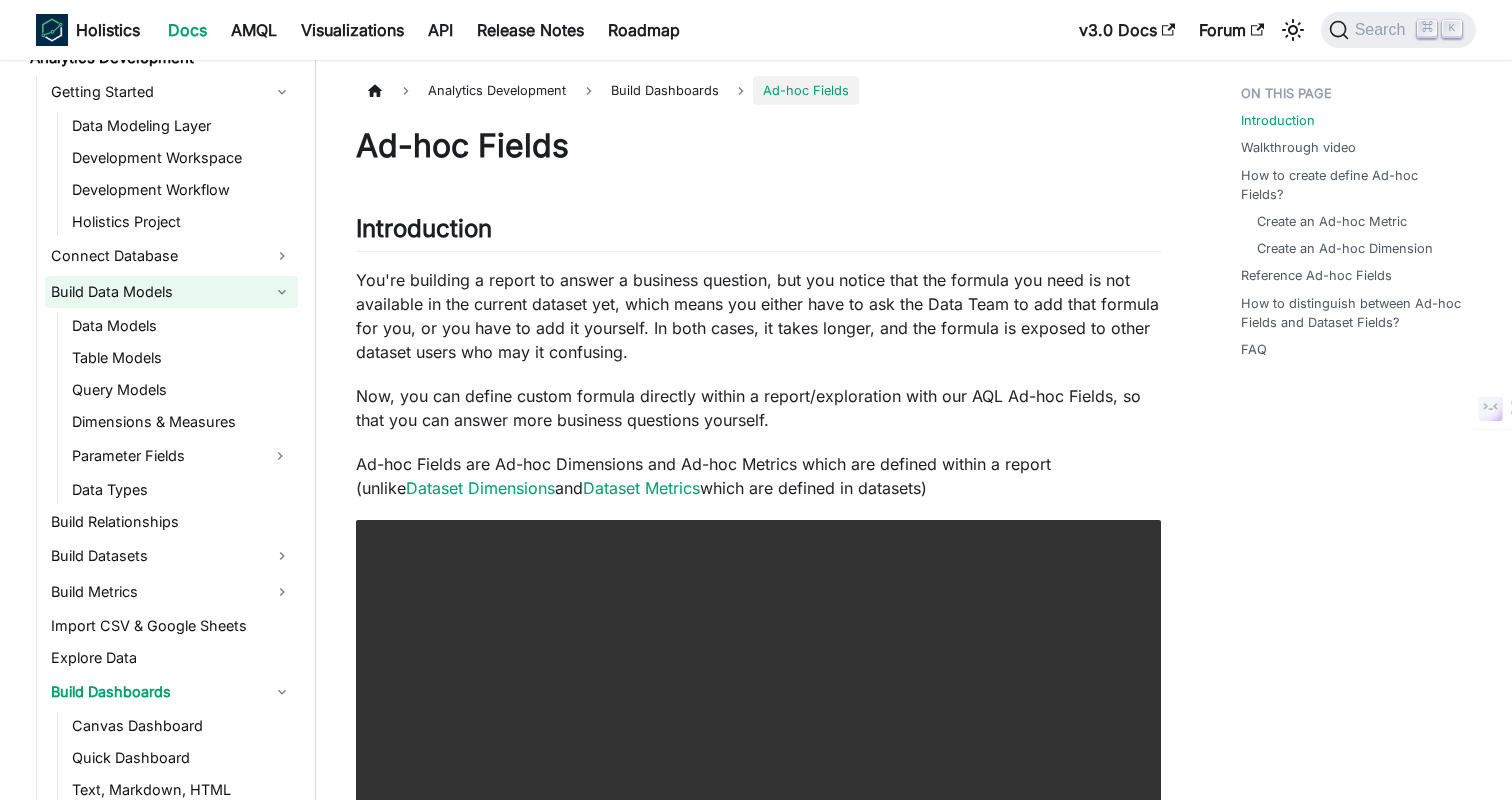 click on "Build Data Models" at bounding box center [171, 292] 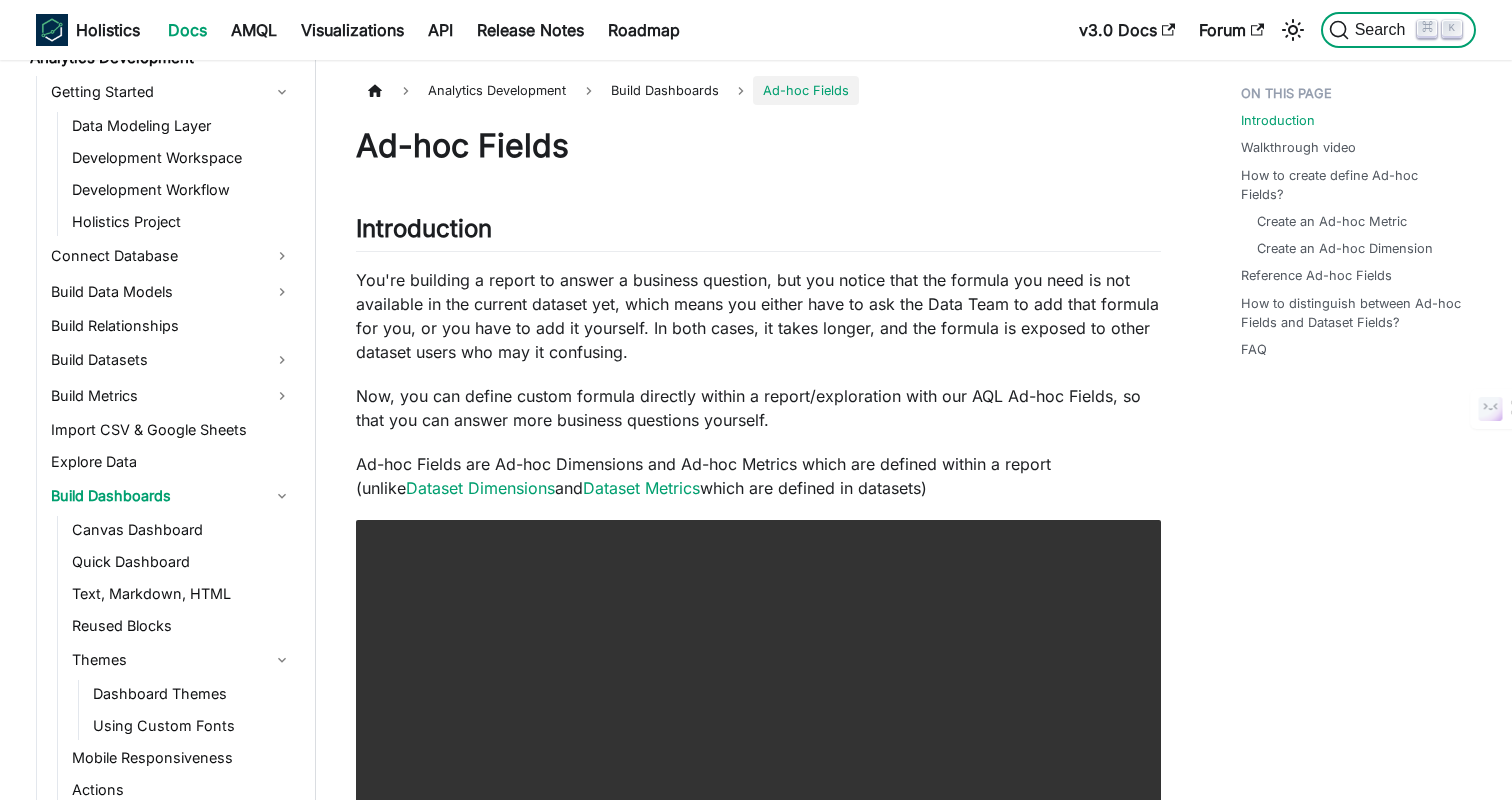 click on "Search" at bounding box center [1383, 30] 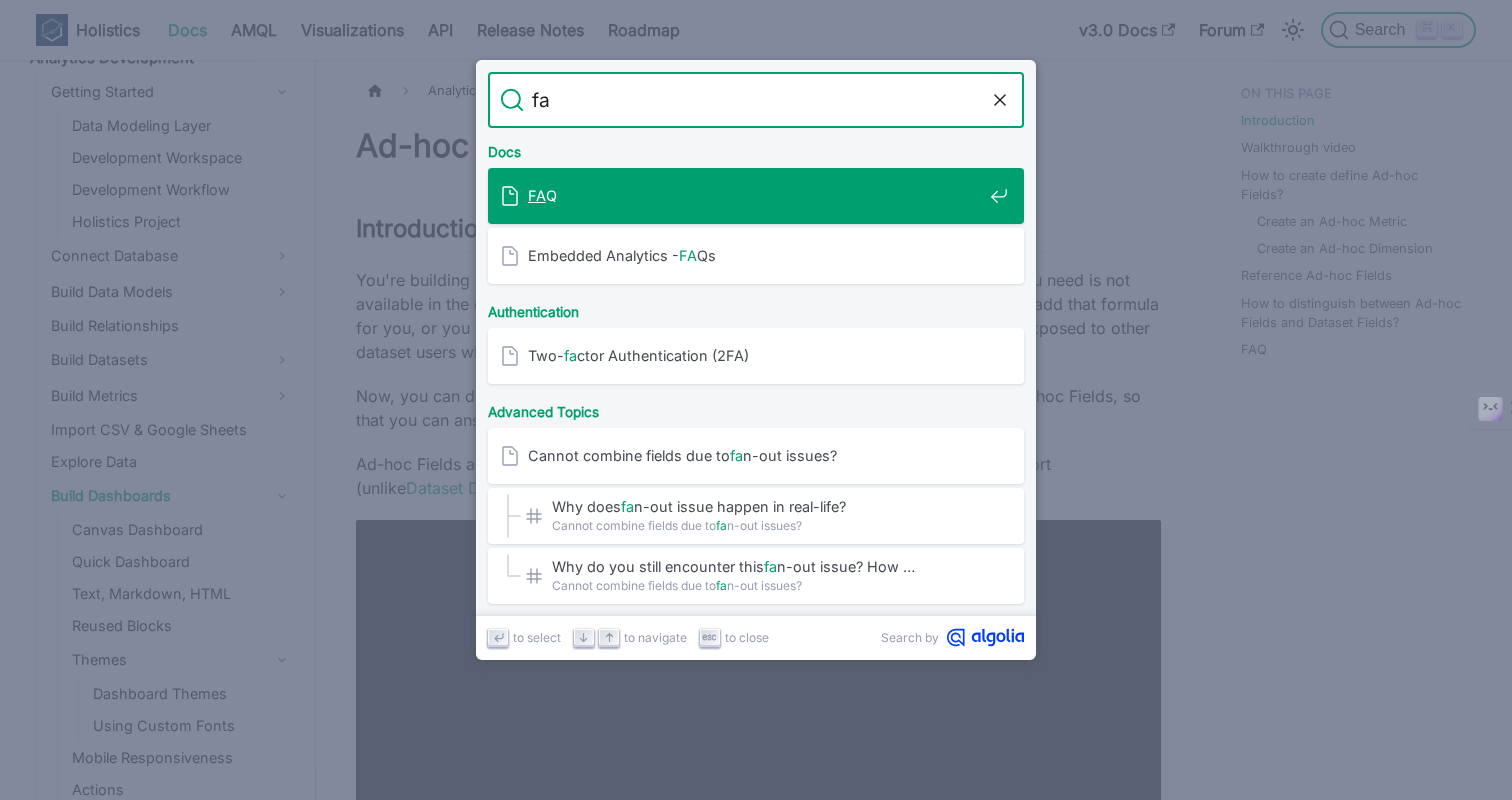 type on "faq" 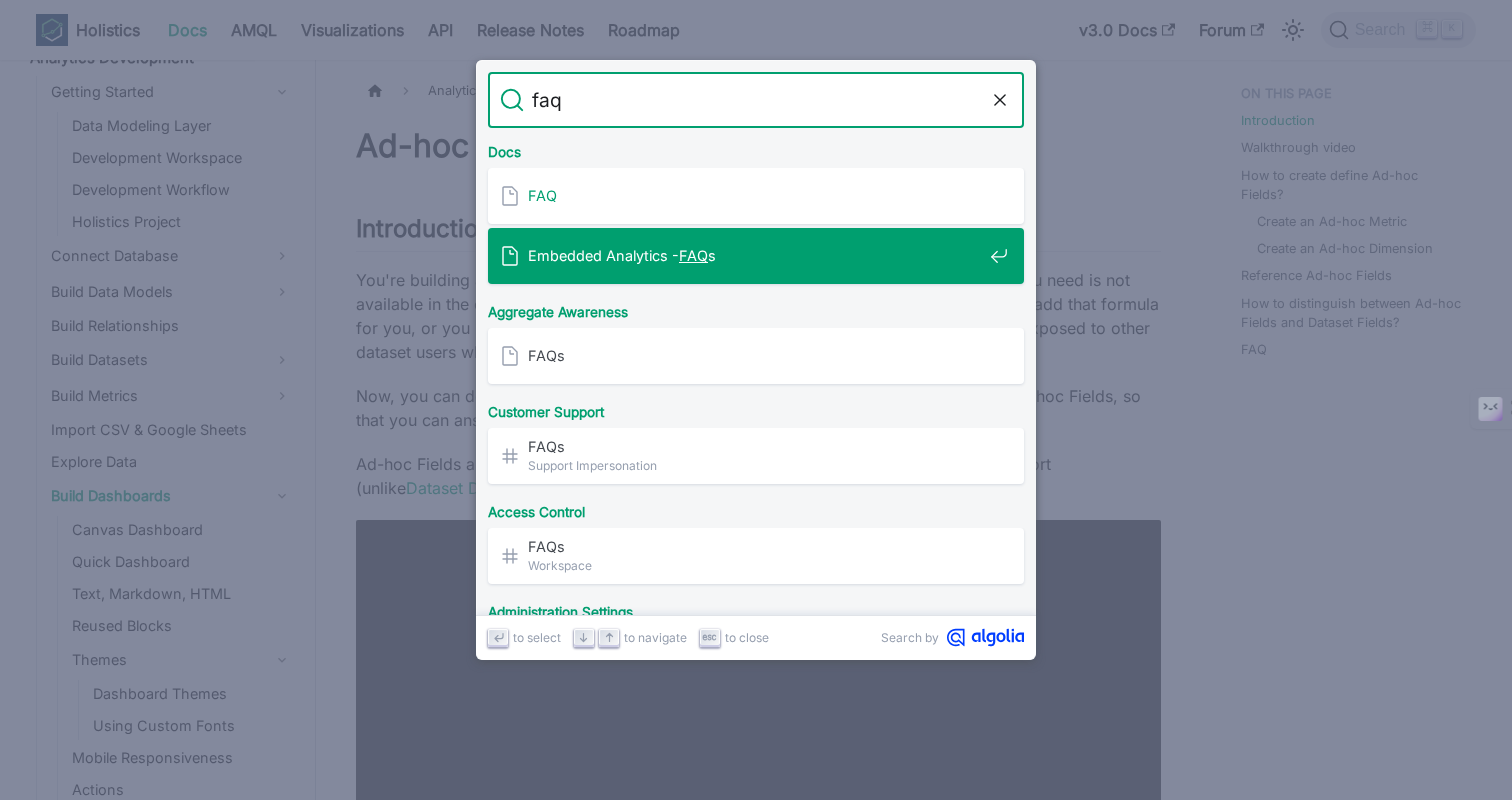 click on "Embedded Analytics -  FAQ s" at bounding box center (755, 255) 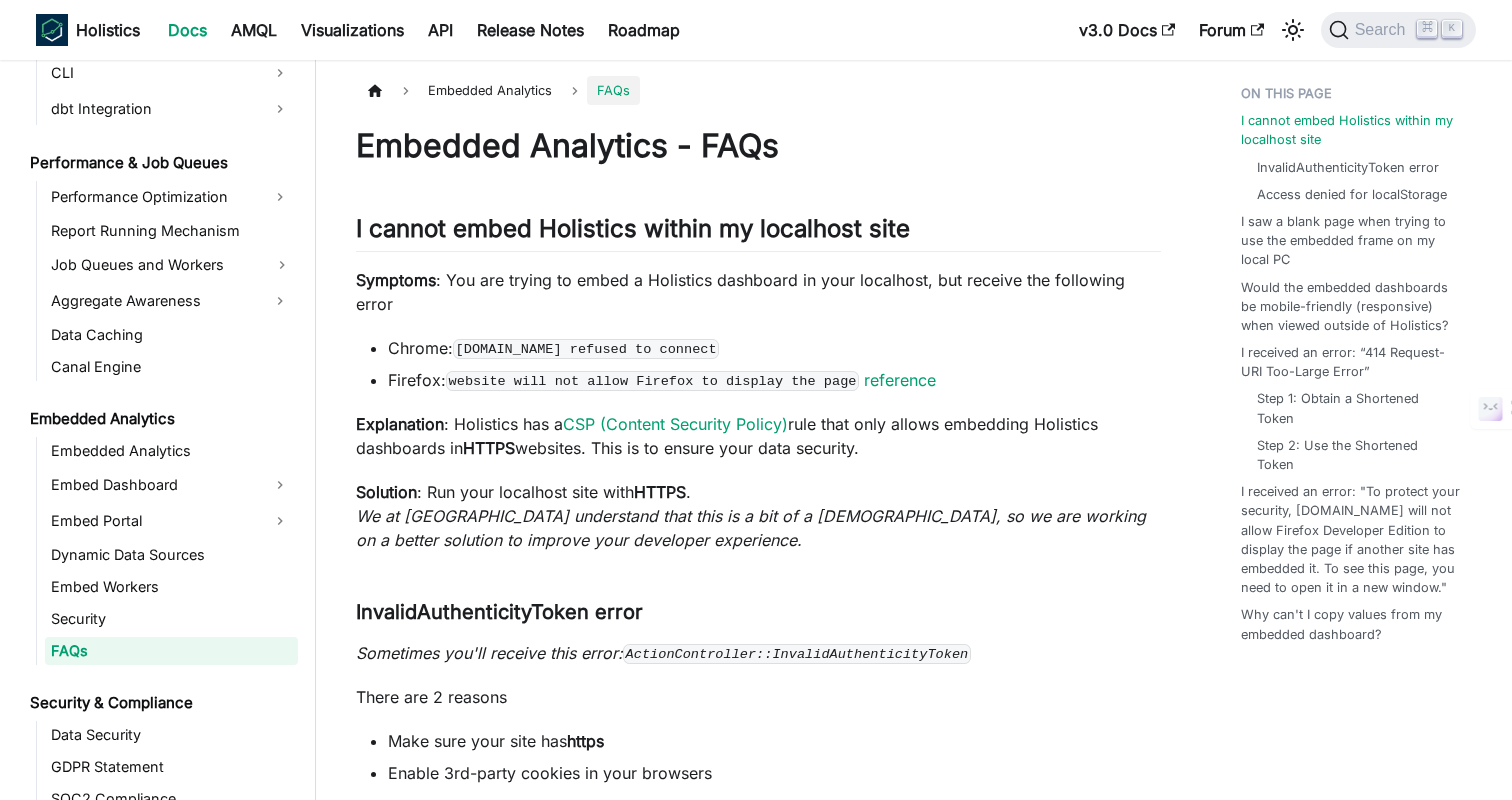 scroll, scrollTop: 2116, scrollLeft: 0, axis: vertical 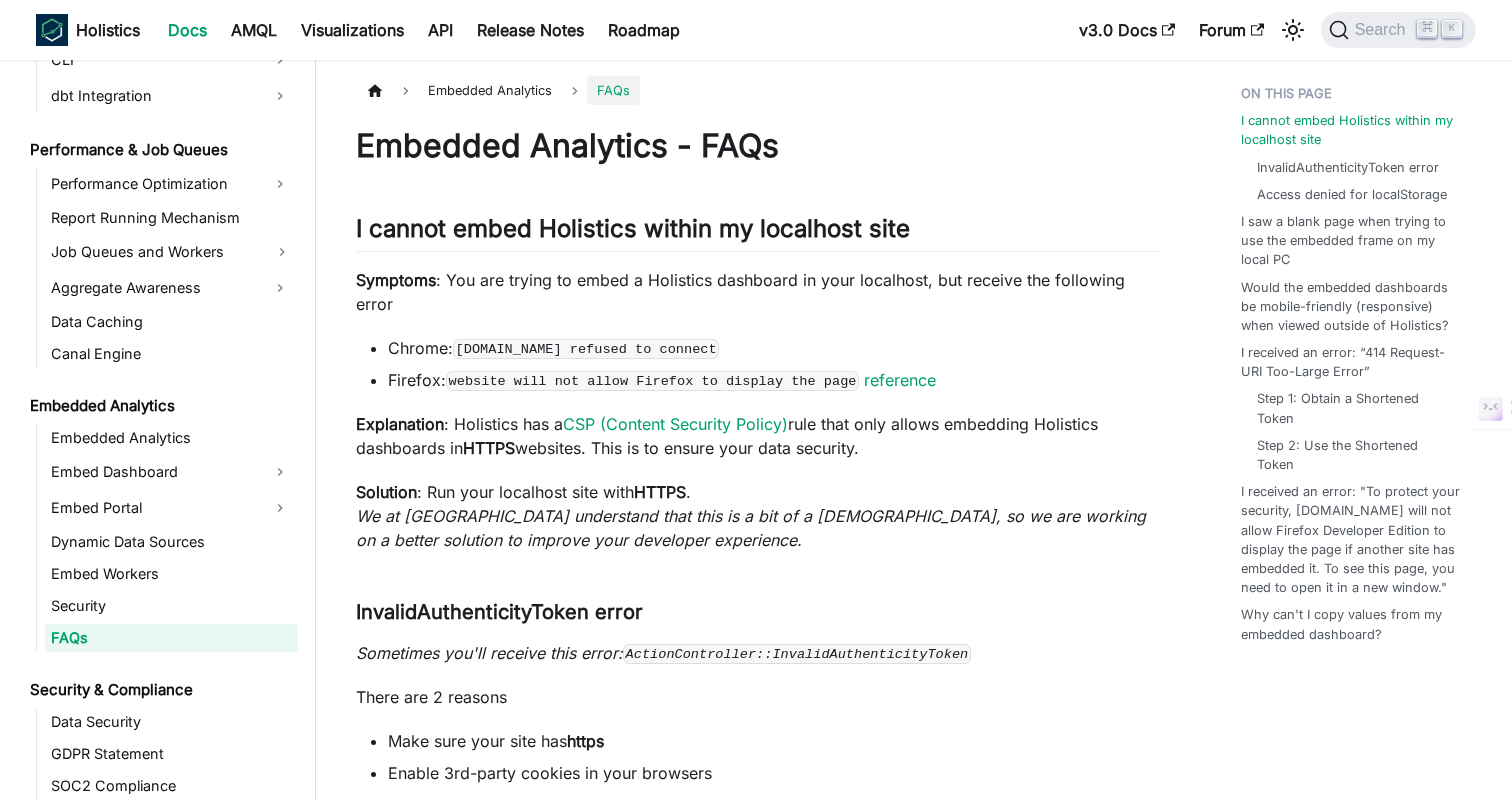 click on "Embedded Analytics - FAQs I cannot embed Holistics within my localhost site ​ Symptoms : You are trying to embed a Holistics dashboard in your localhost, but receive the following error Chrome:  [DOMAIN_NAME] refused to connect Firefox:  website will not allow Firefox to display the page   reference Explanation : Holistics has a  CSP (Content Security Policy)  rule that only allows embedding Holistics dashboards in  HTTPS  websites. This is to ensure your data security. Solution : Run your localhost site with  HTTPS .
We at [GEOGRAPHIC_DATA] understand that this is a bit of a hassle, so we are working on a better solution to improve your developer experience. InvalidAuthenticityToken error ​ Sometimes you'll receive this error:
ActionController::InvalidAuthenticityToken There are 2 reasons Make sure your site has  https Enable 3rd-party cookies in your browsers Access denied for localStorage ​ Uncaught SecurityError: Failed to read the 'localStorage' property from 'Window': Access is denied for this document" at bounding box center [758, 1672] 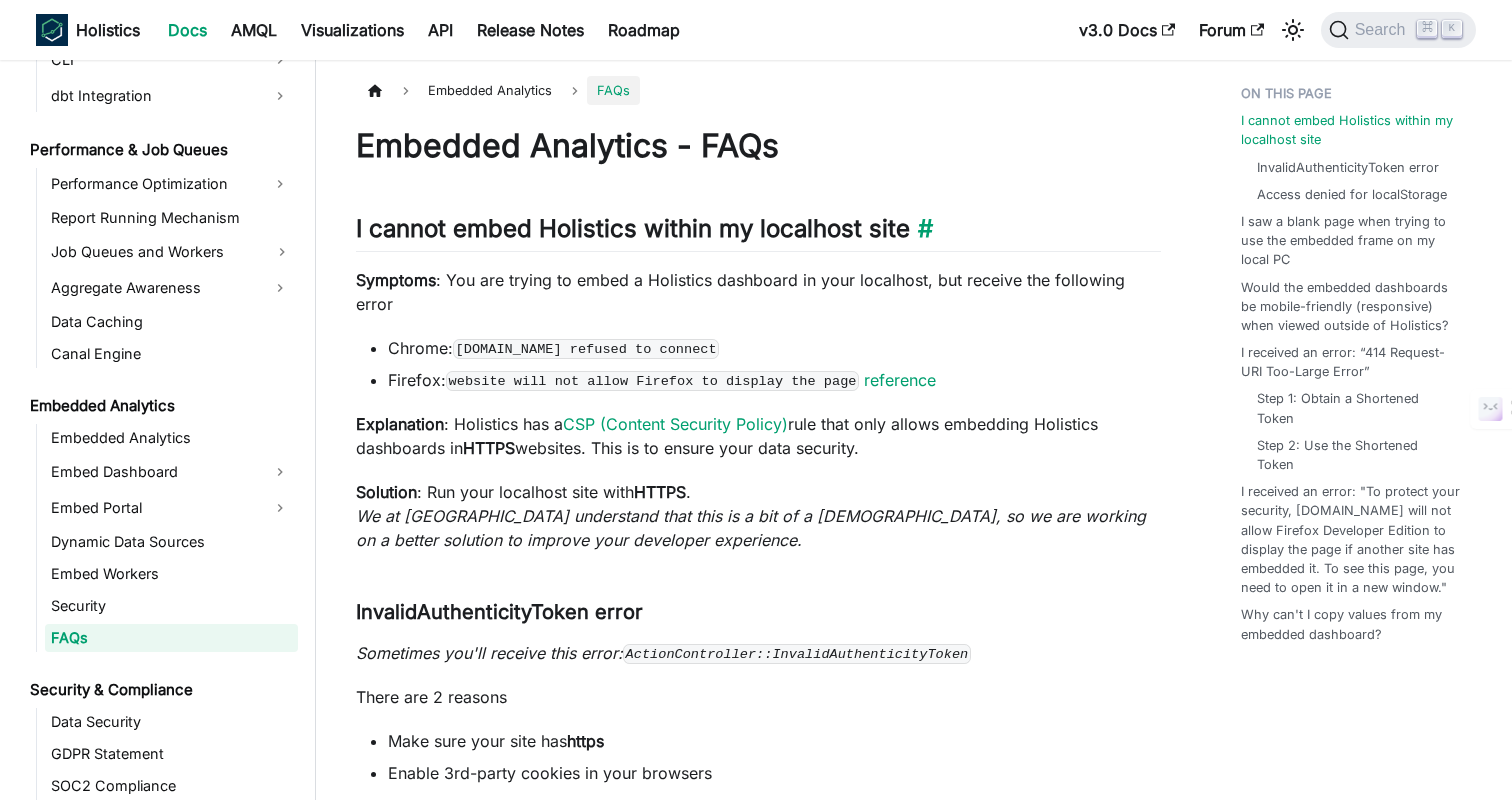 click on "I cannot embed Holistics within my localhost site ​" at bounding box center [758, 233] 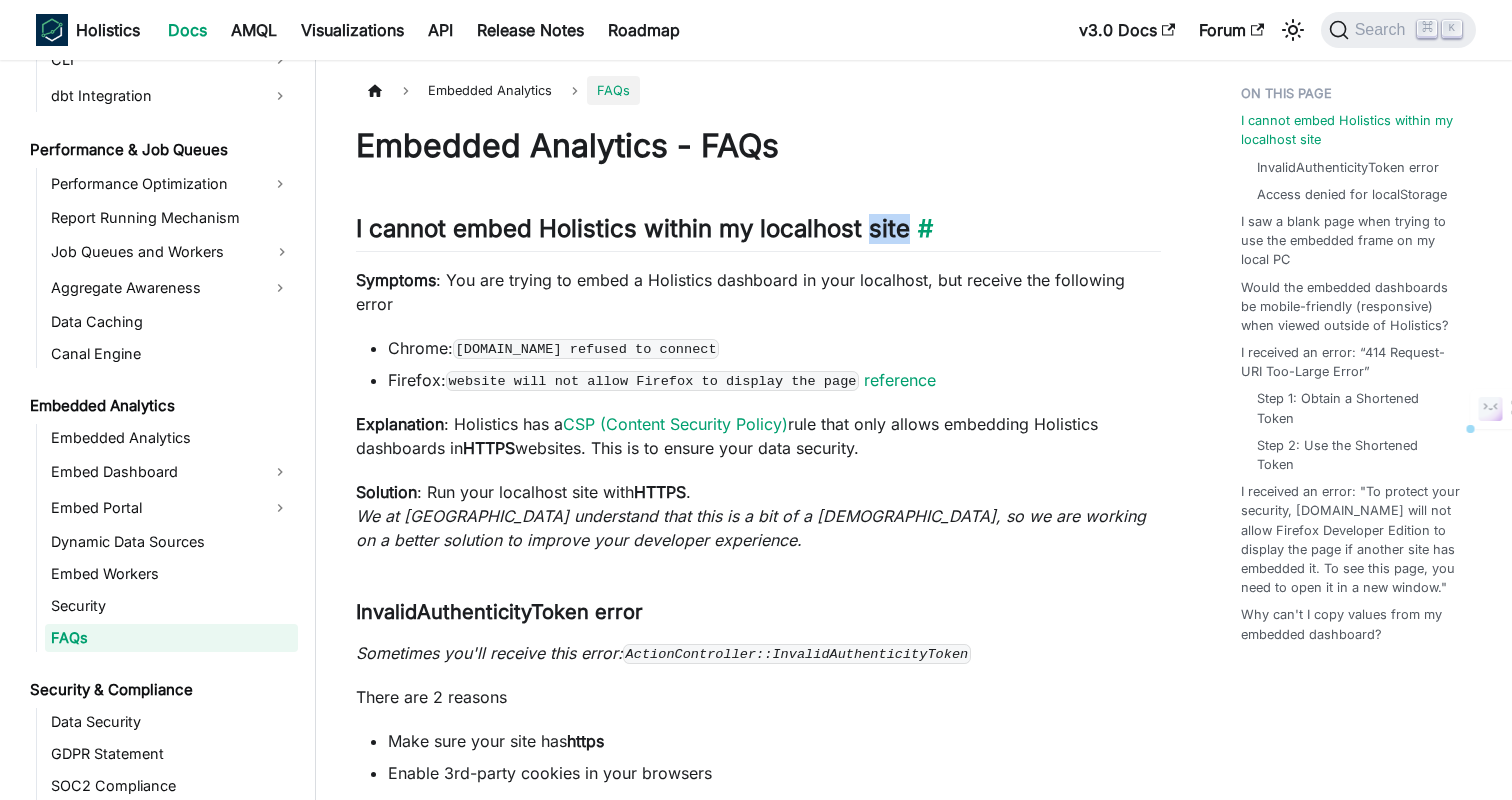 click on "I cannot embed Holistics within my localhost site ​" at bounding box center [758, 233] 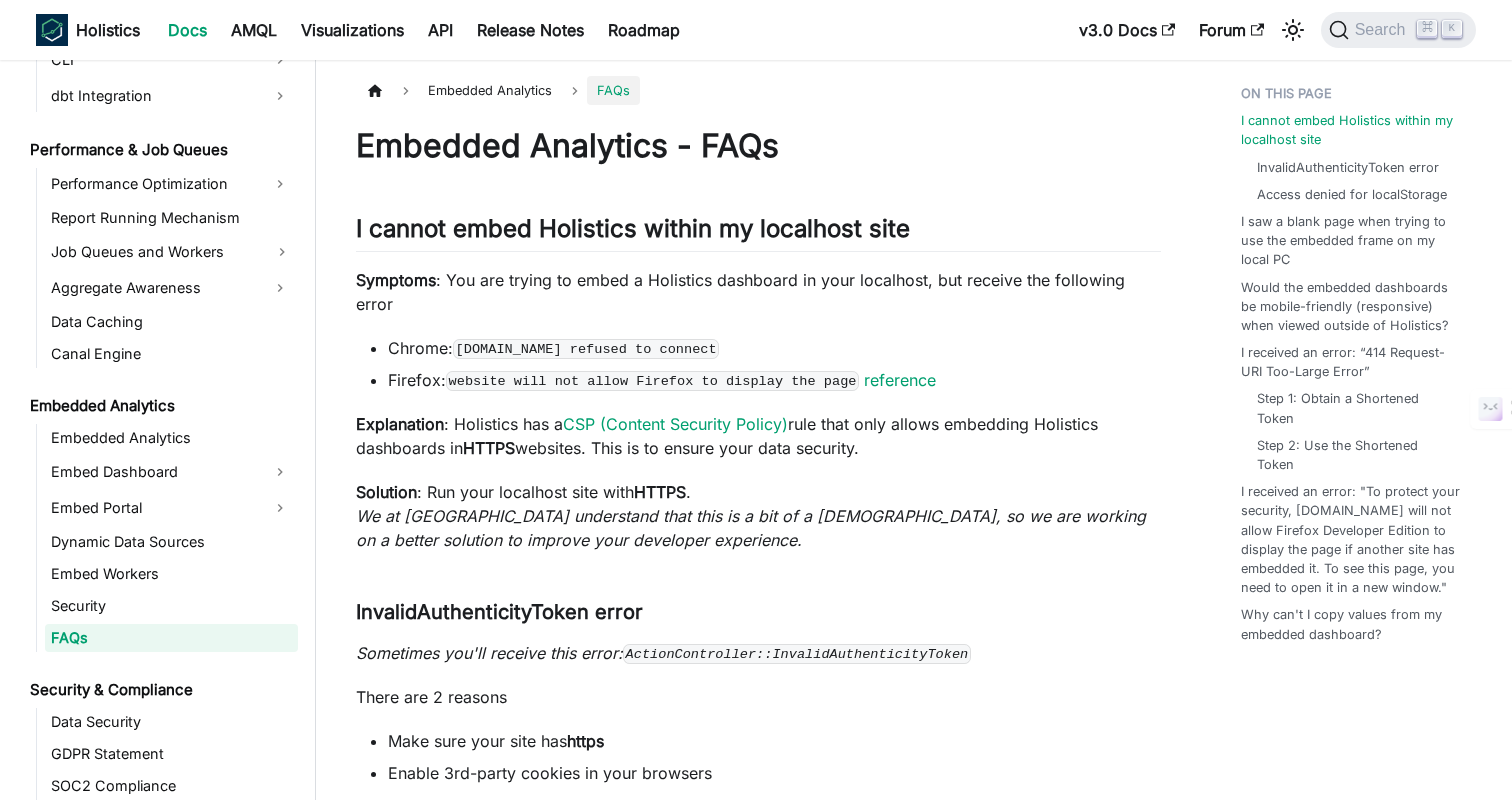 click on "Solution : Run your localhost site with  HTTPS .
We at [GEOGRAPHIC_DATA] understand that this is a bit of a hassle, so we are working on a better solution to improve your developer experience." at bounding box center [758, 516] 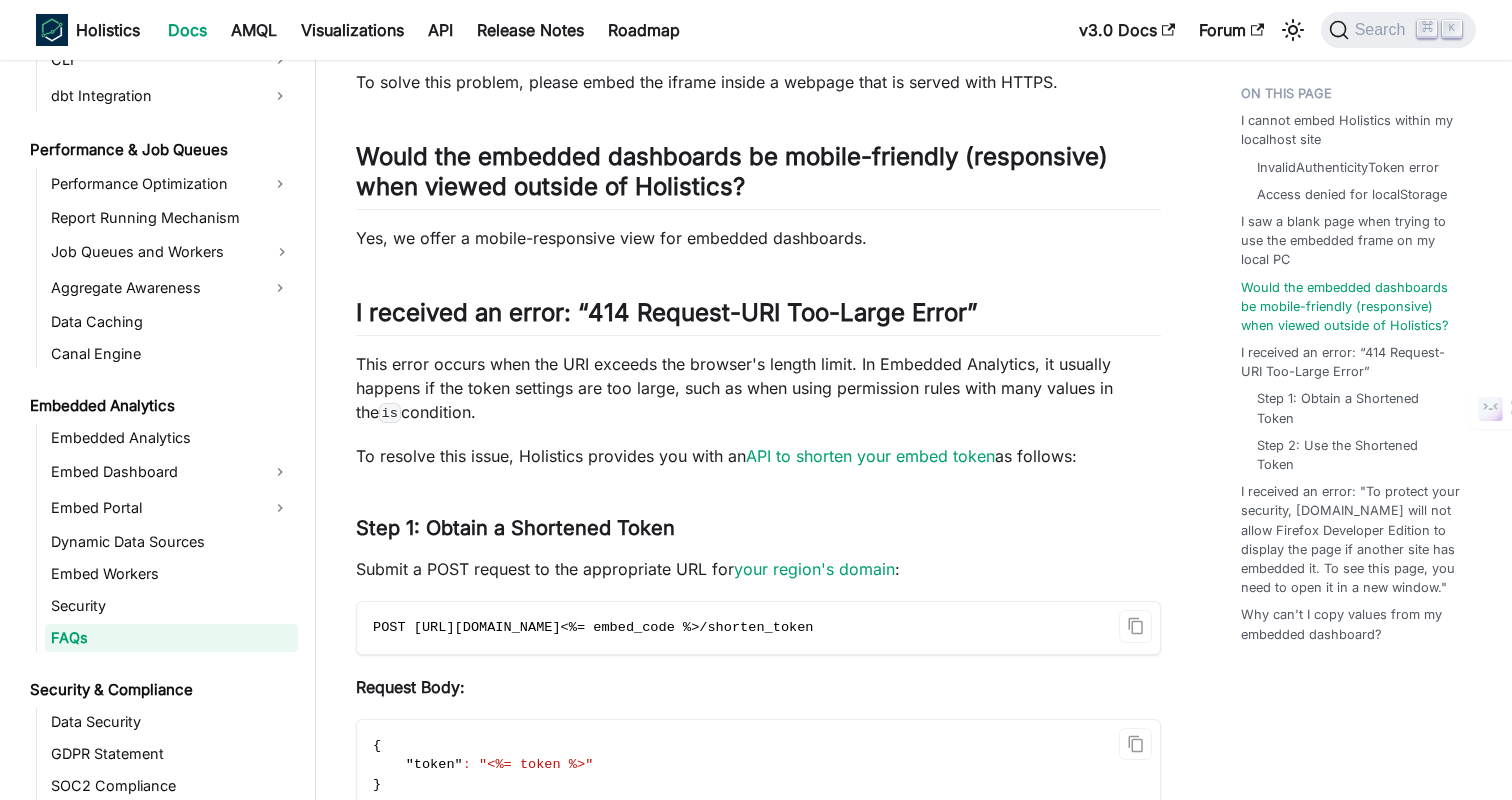 scroll, scrollTop: 0, scrollLeft: 0, axis: both 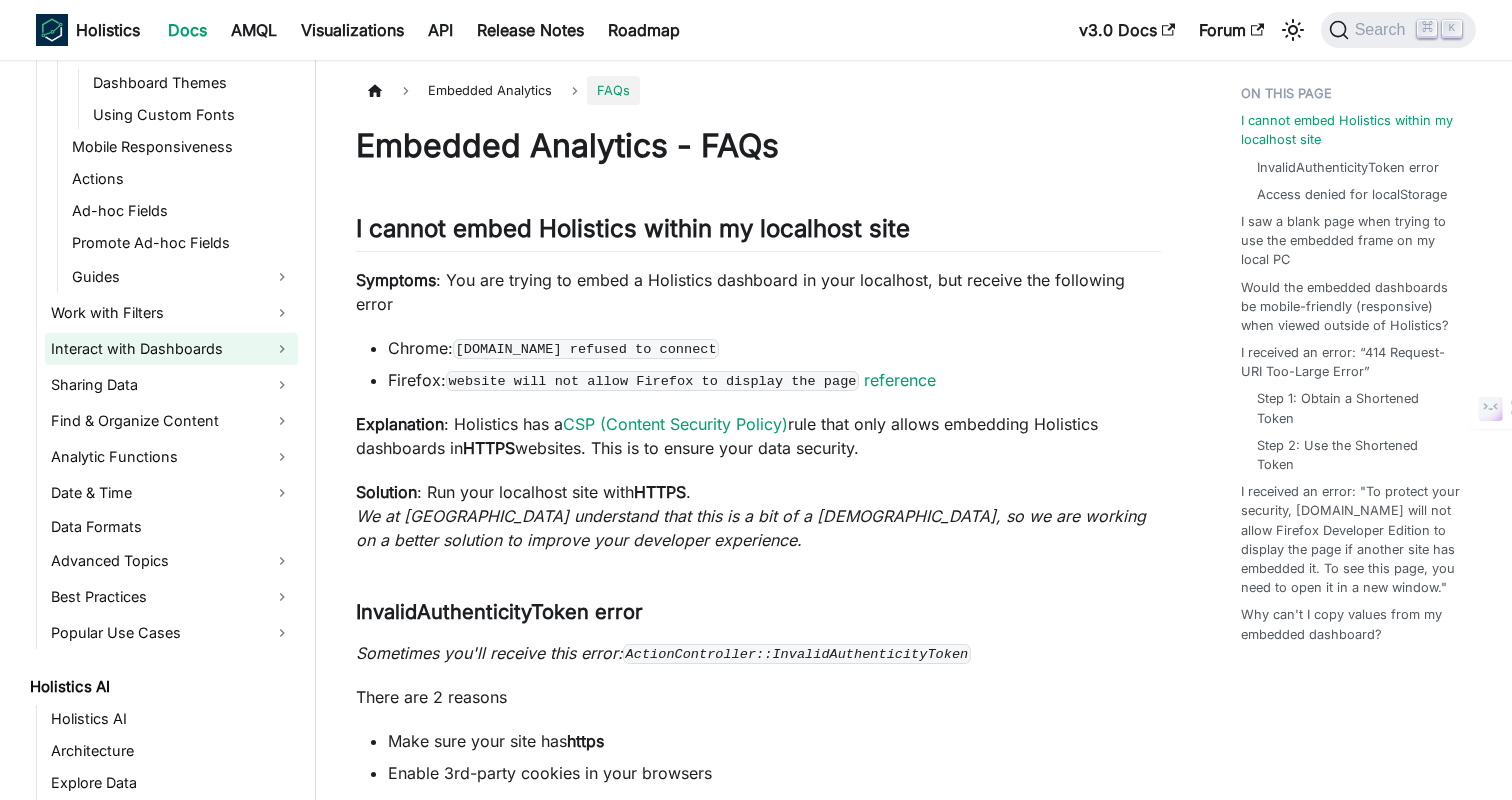 click on "Interact with Dashboards" at bounding box center (171, 349) 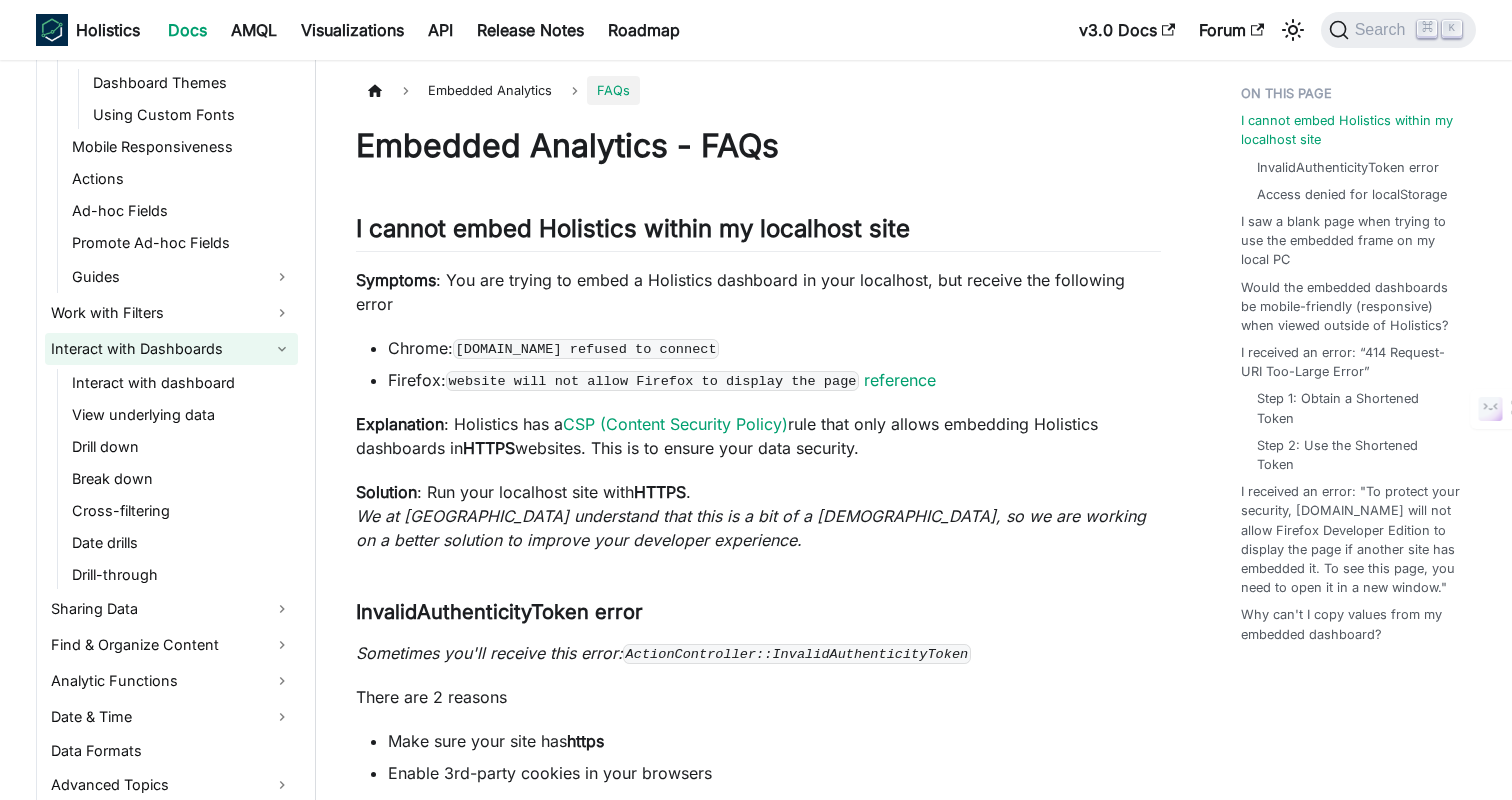 click on "Interact with Dashboards" at bounding box center (171, 349) 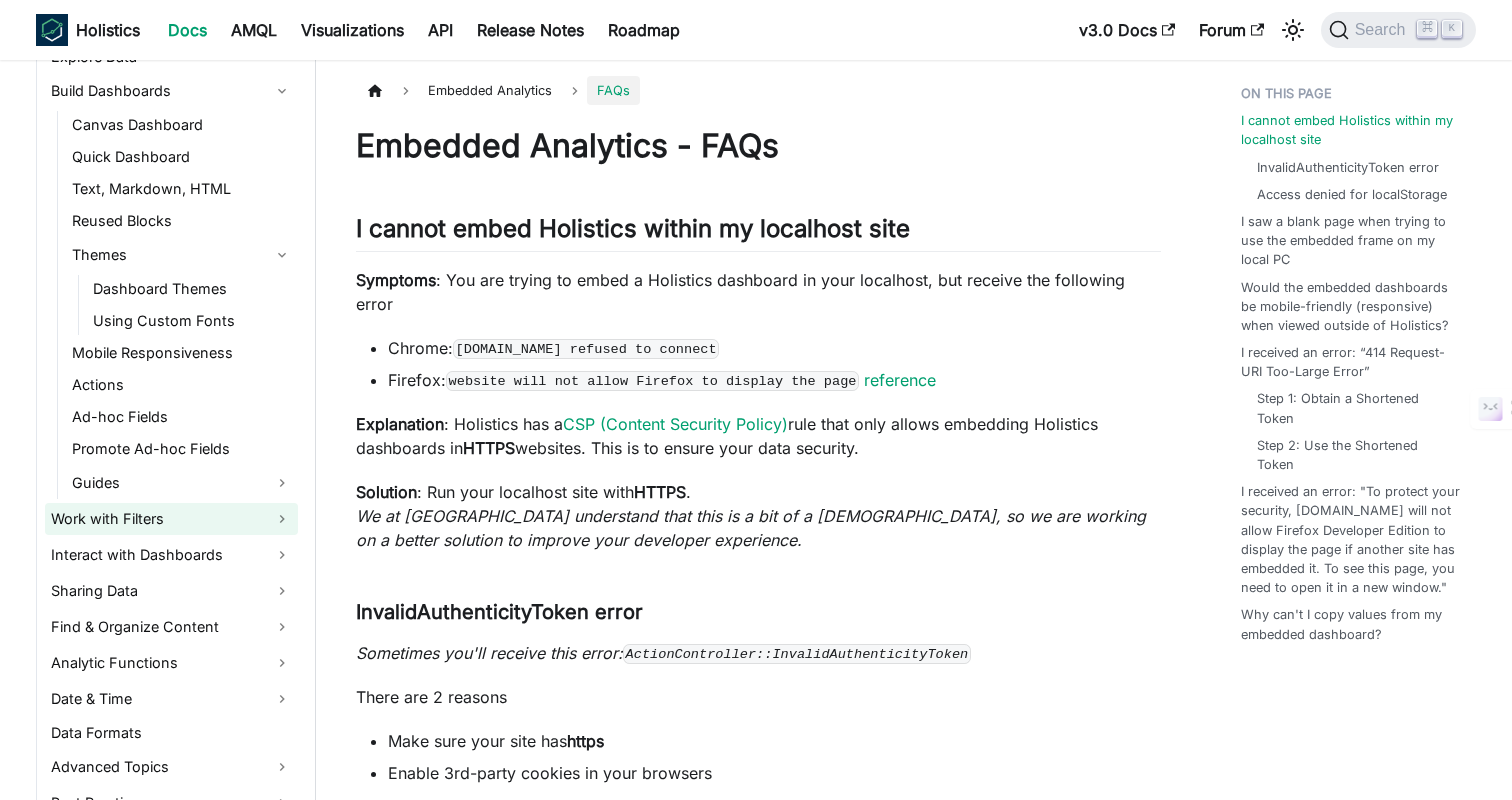 scroll, scrollTop: 526, scrollLeft: 0, axis: vertical 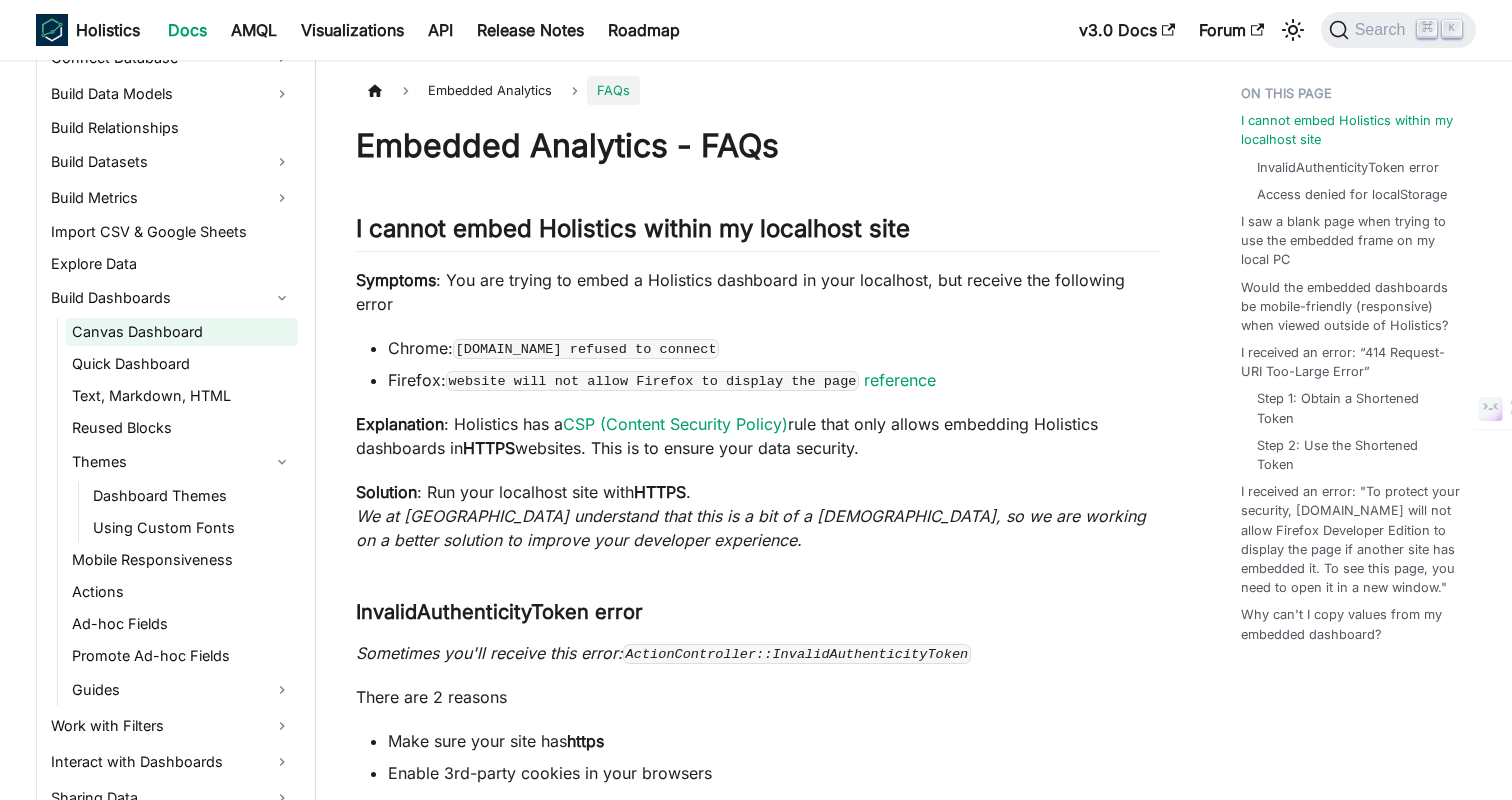 click on "Canvas Dashboard" at bounding box center [182, 332] 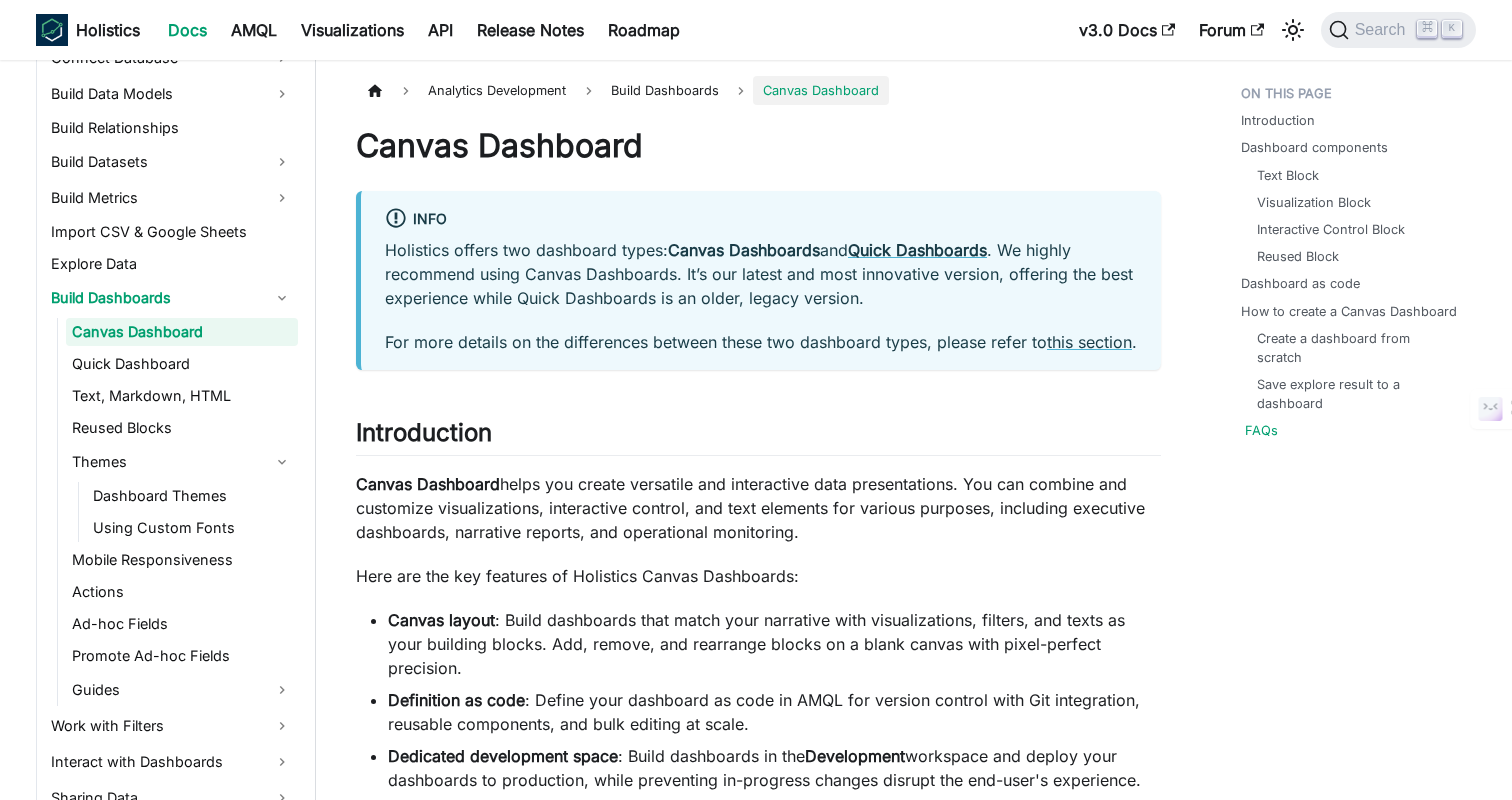 click on "FAQs" at bounding box center [1261, 430] 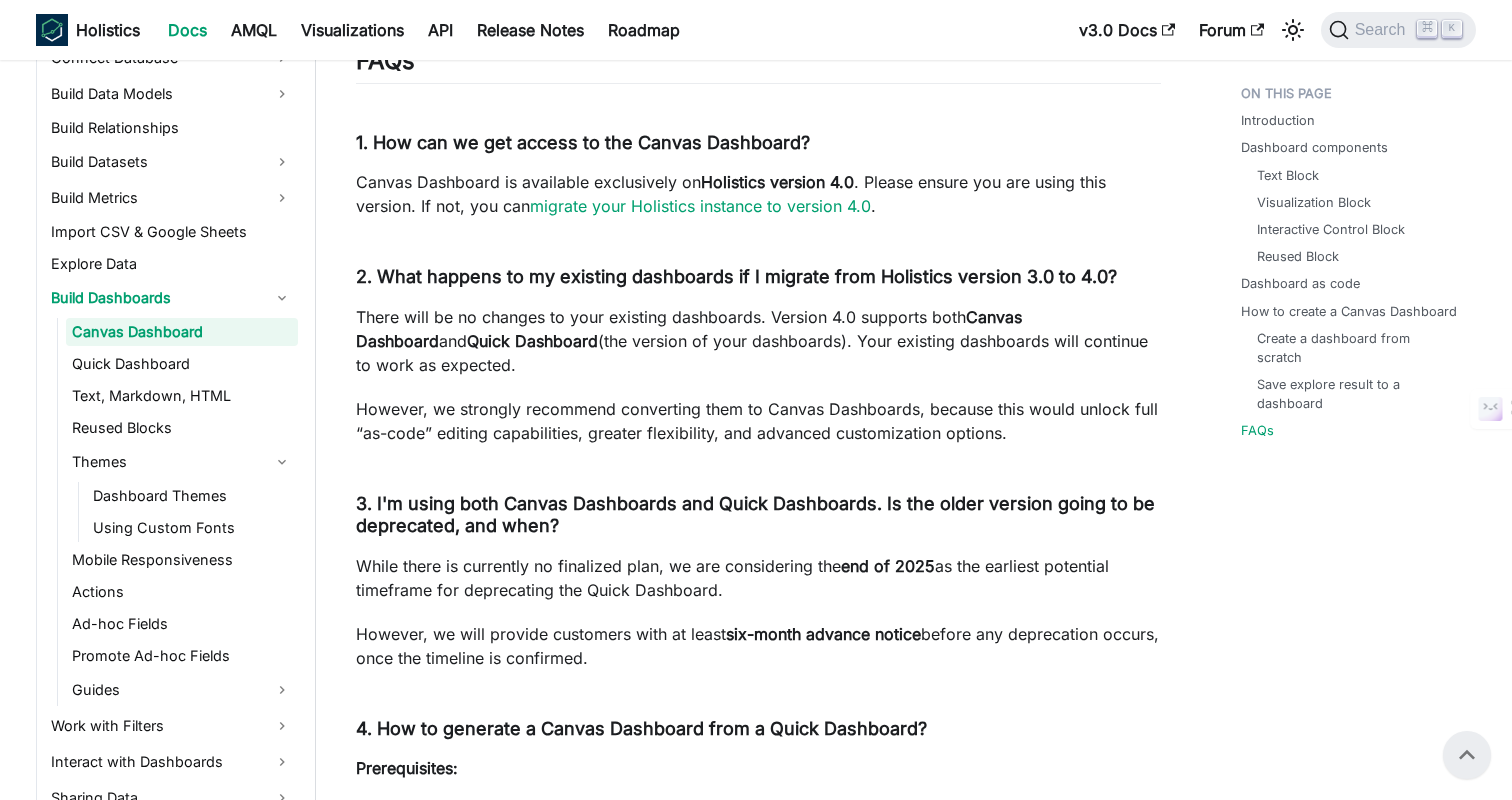 scroll, scrollTop: 7307, scrollLeft: 0, axis: vertical 